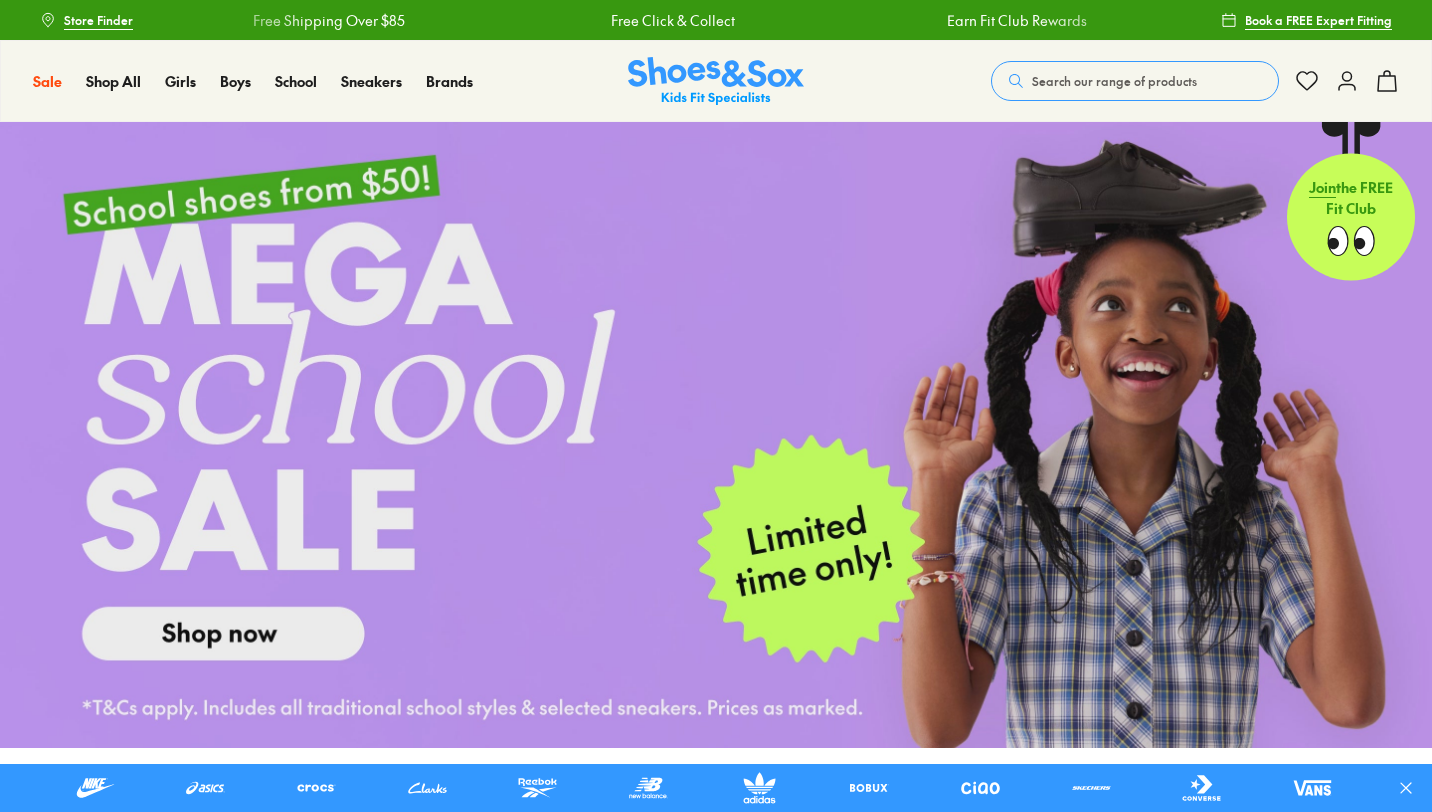 scroll, scrollTop: 0, scrollLeft: 0, axis: both 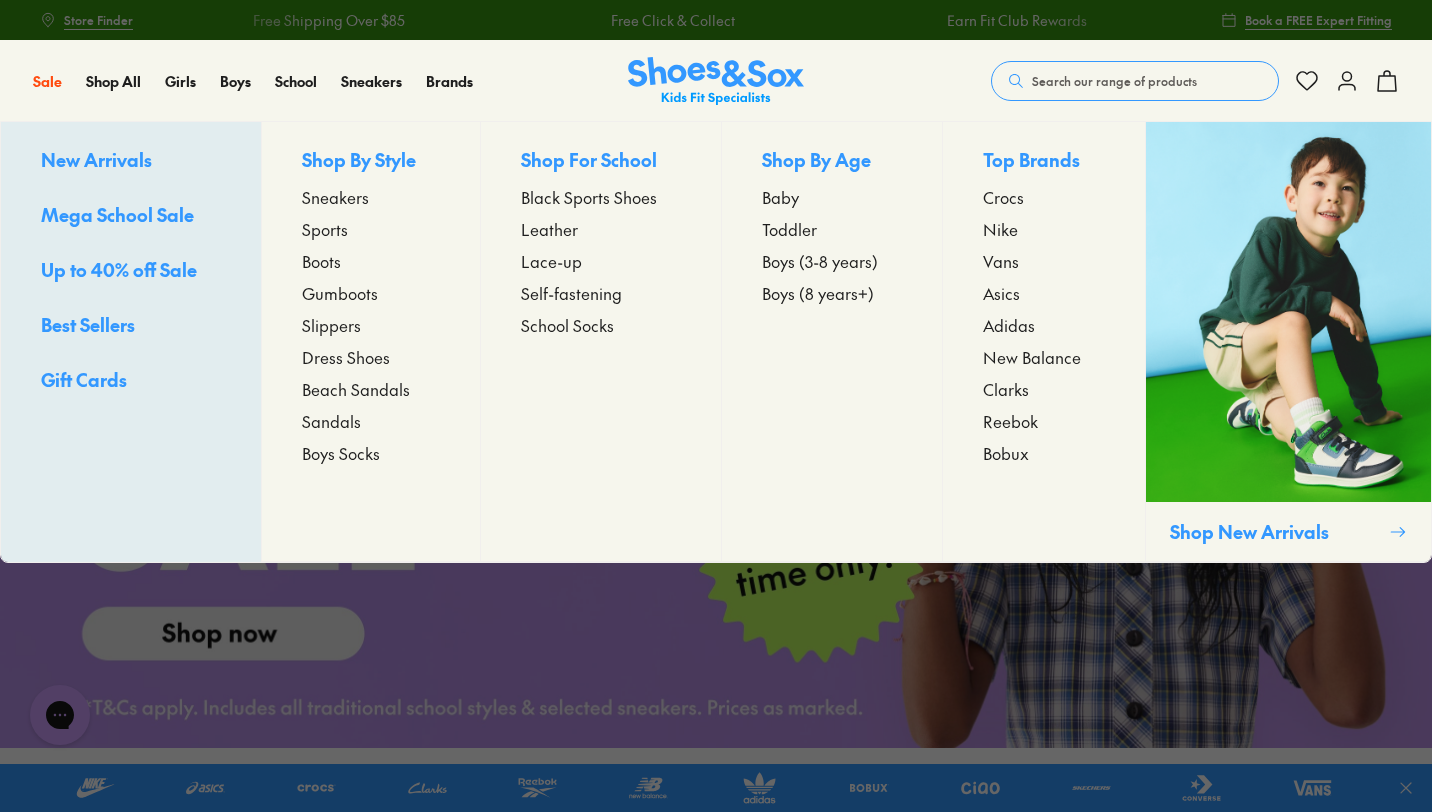 click on "Sports" at bounding box center [325, 229] 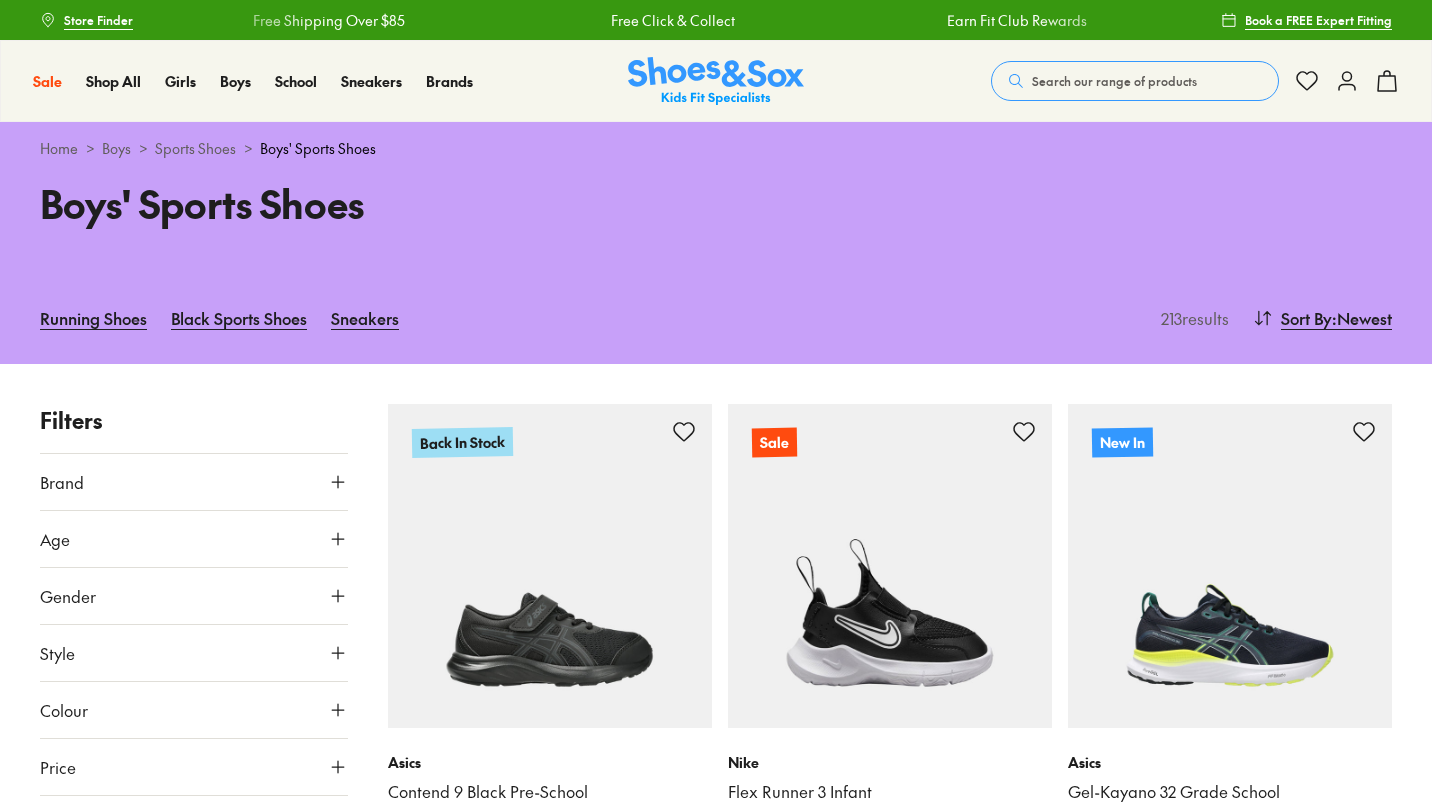 scroll, scrollTop: 0, scrollLeft: 0, axis: both 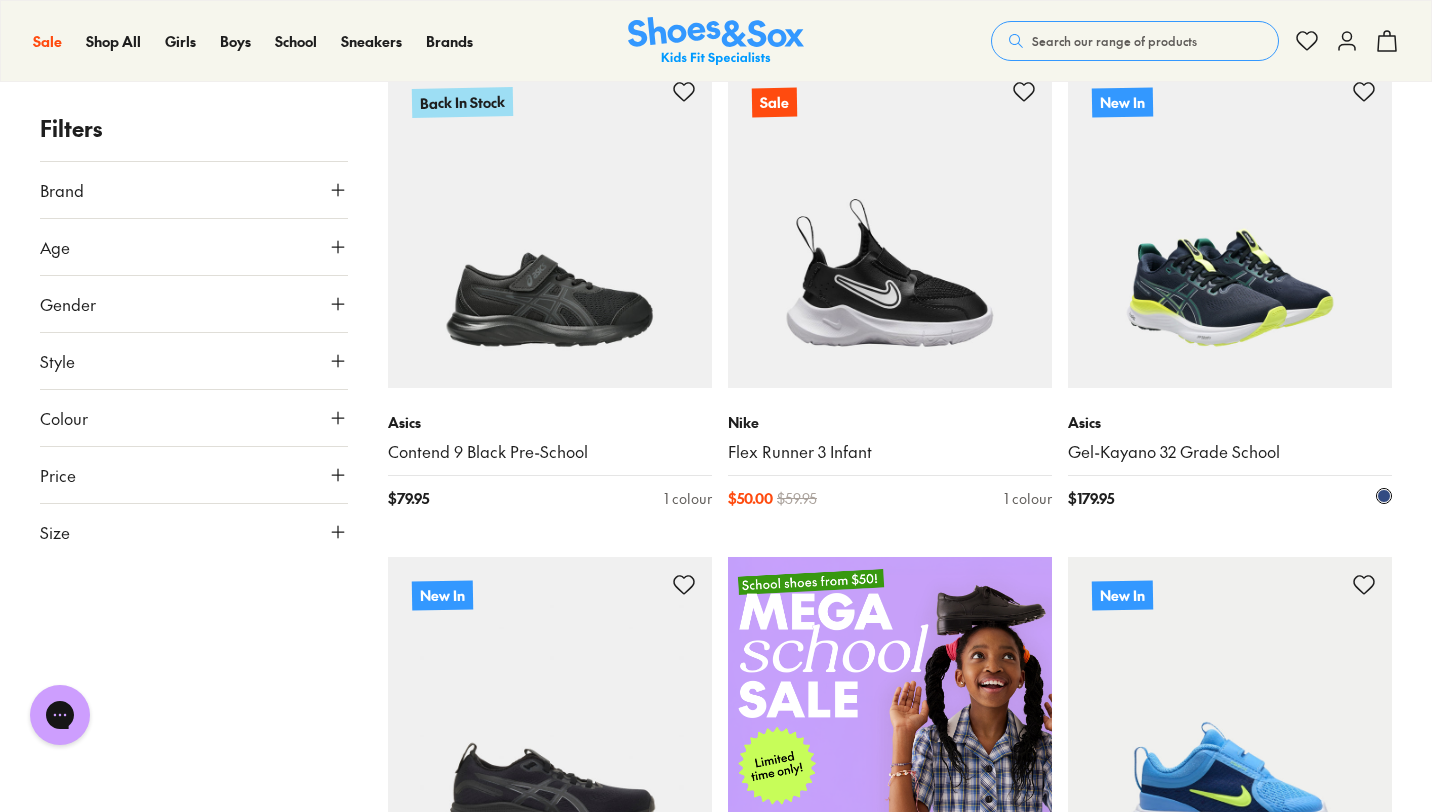 click at bounding box center (1230, 226) 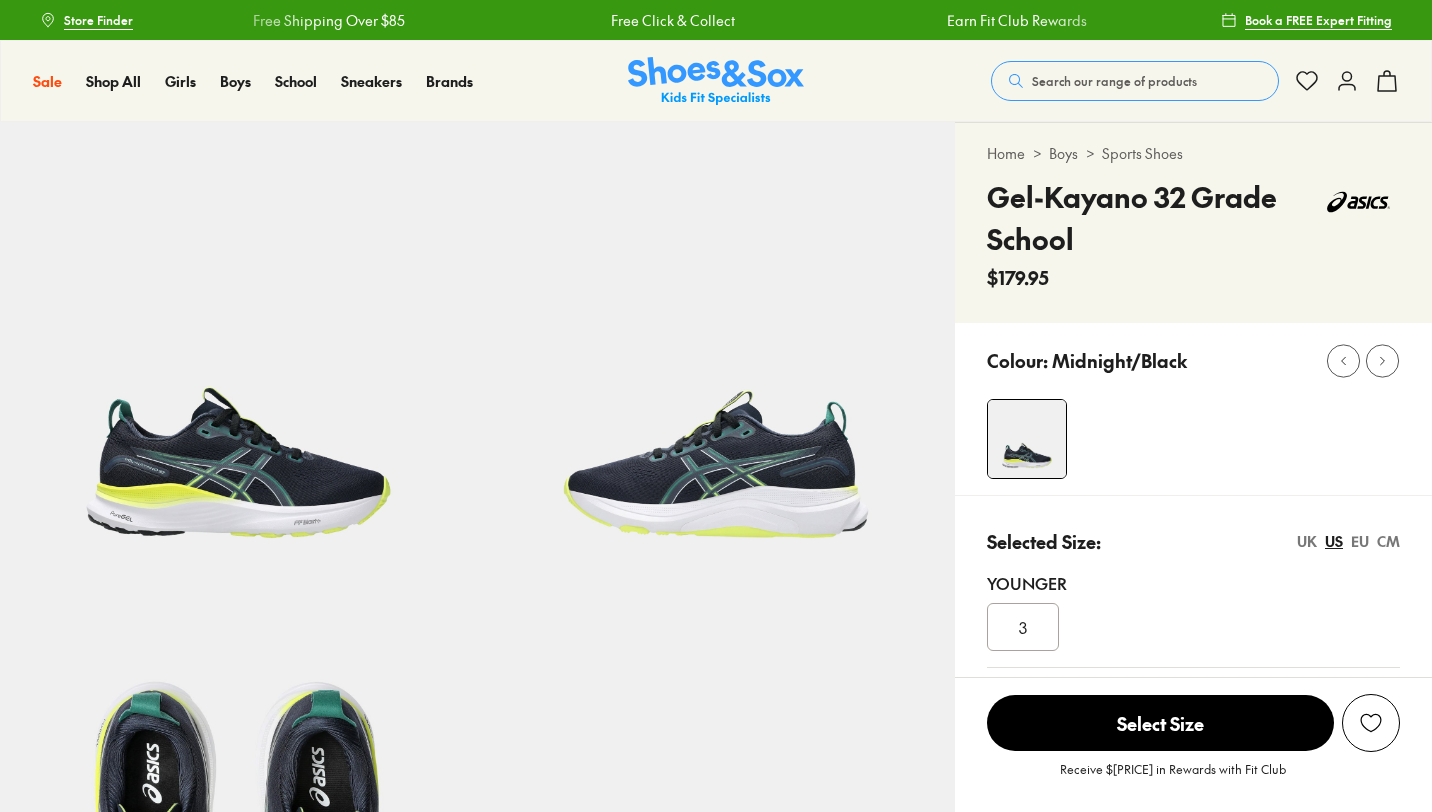 scroll, scrollTop: 0, scrollLeft: 0, axis: both 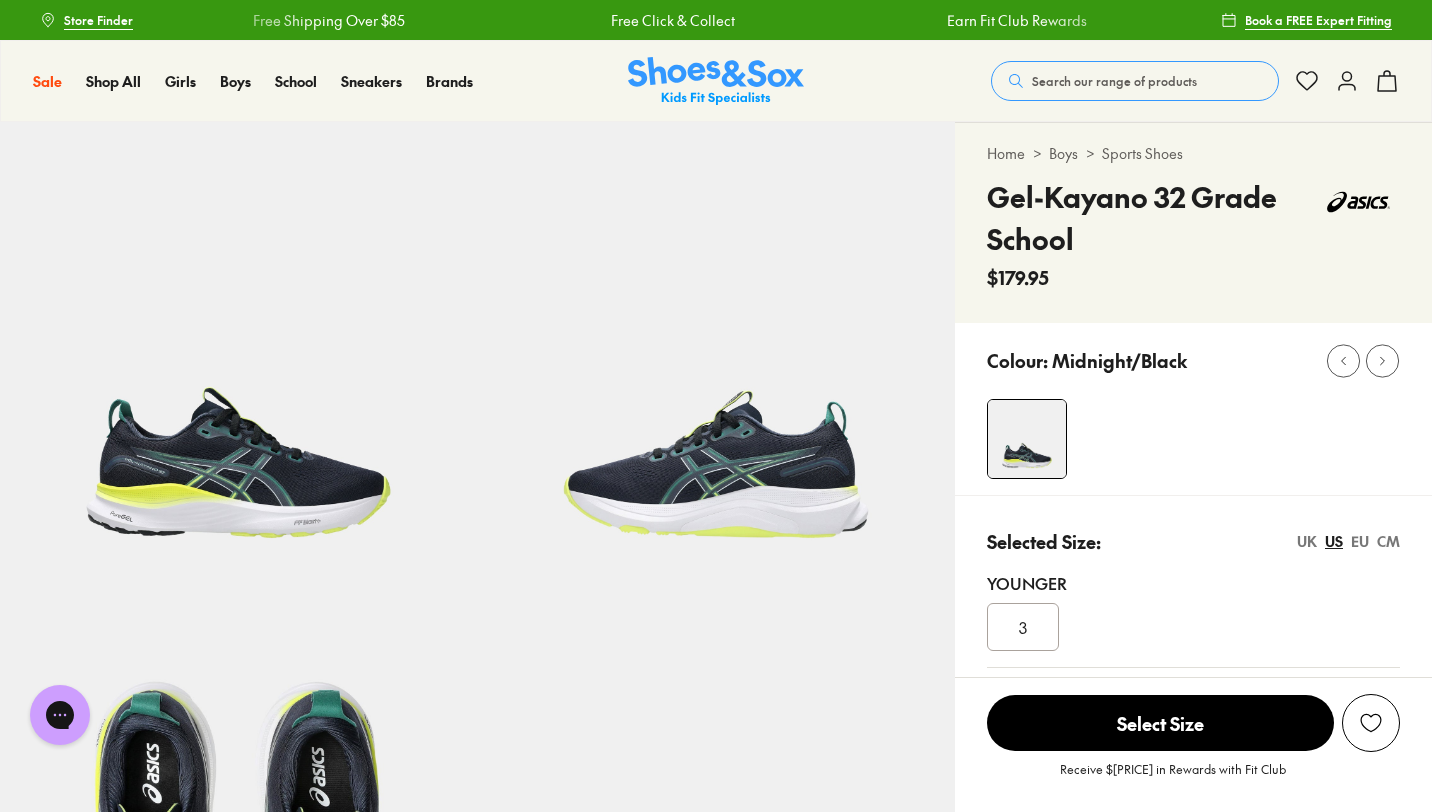 click on "UK" at bounding box center (1307, 541) 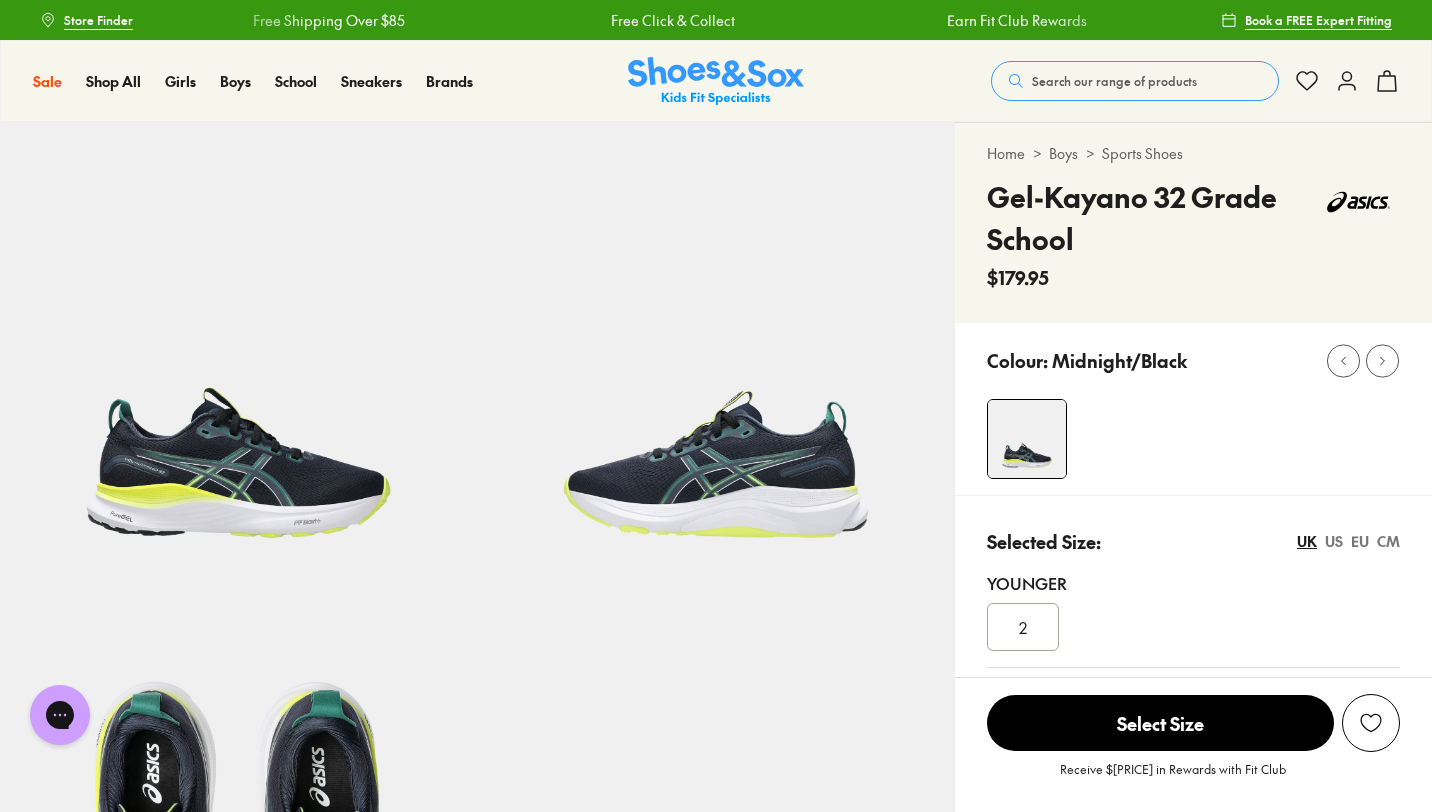 click on "2" at bounding box center (1023, 627) 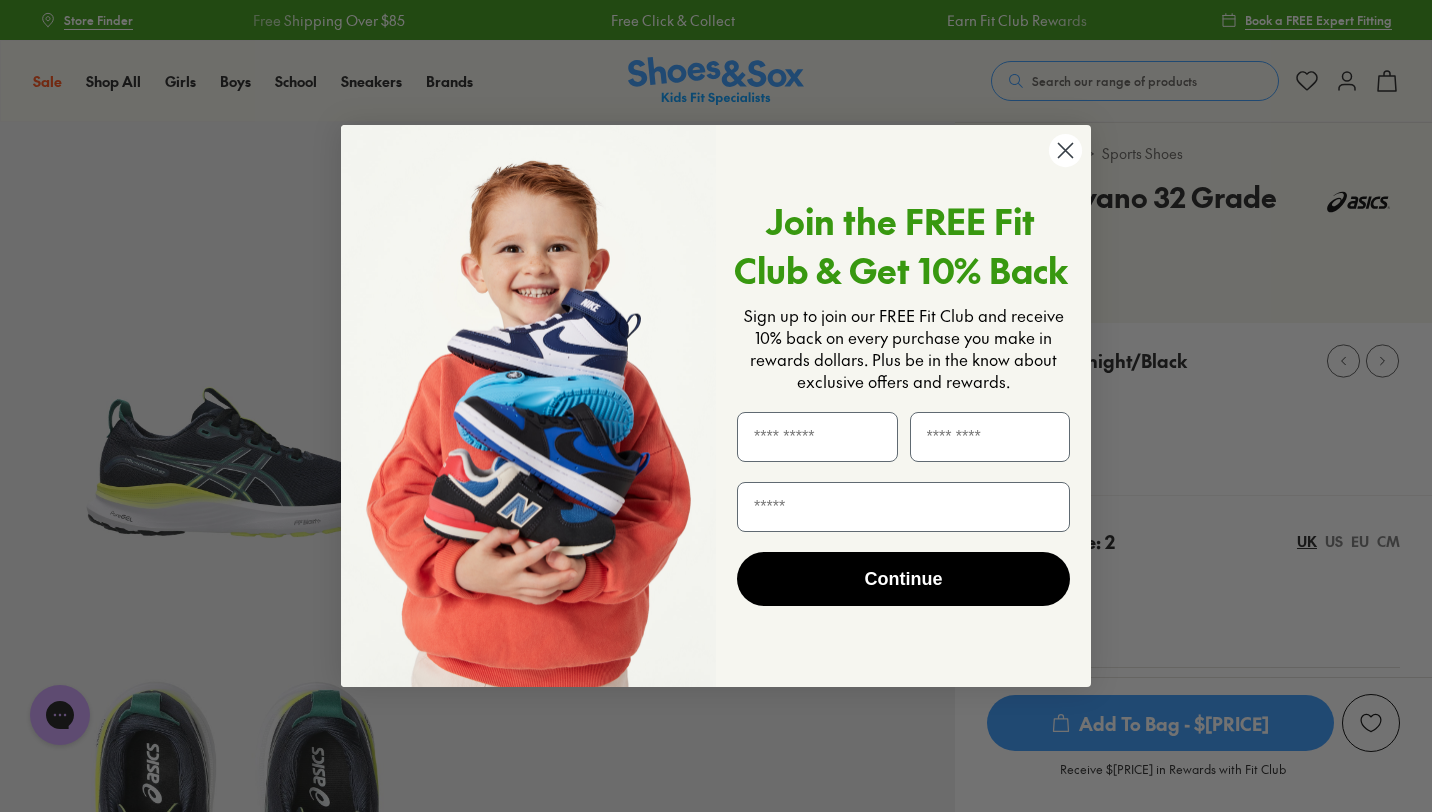 click 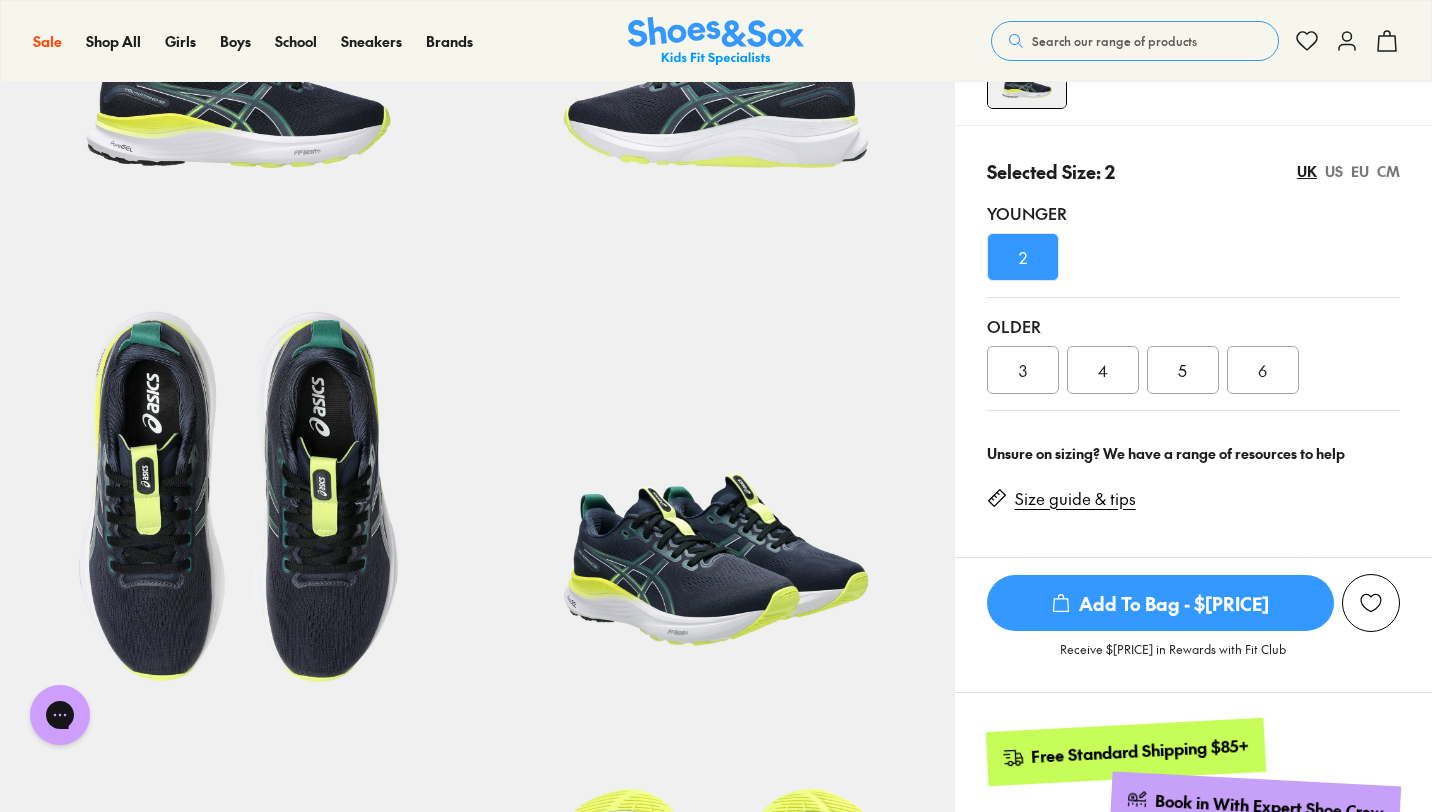 scroll, scrollTop: 365, scrollLeft: 0, axis: vertical 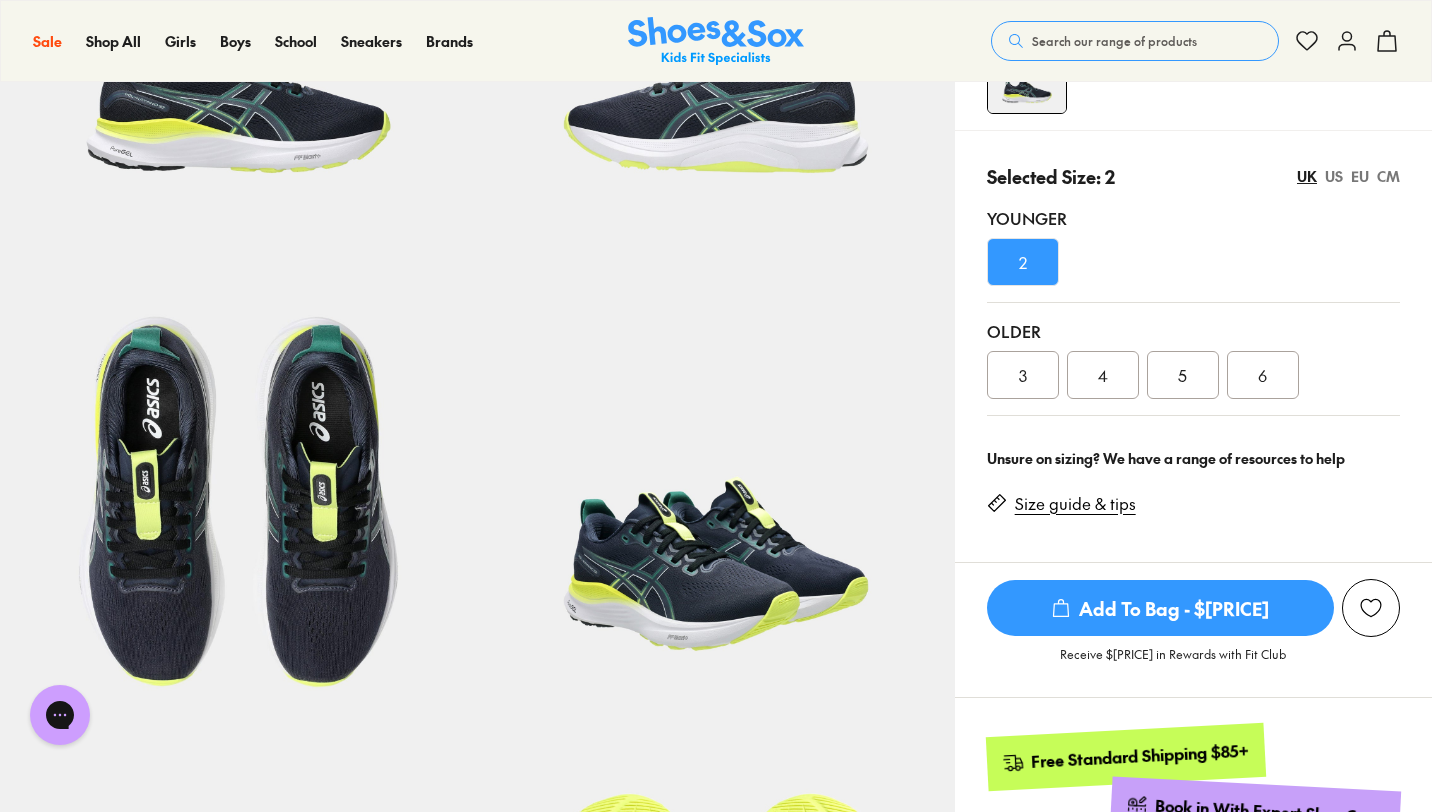 click on "4" at bounding box center (1103, 375) 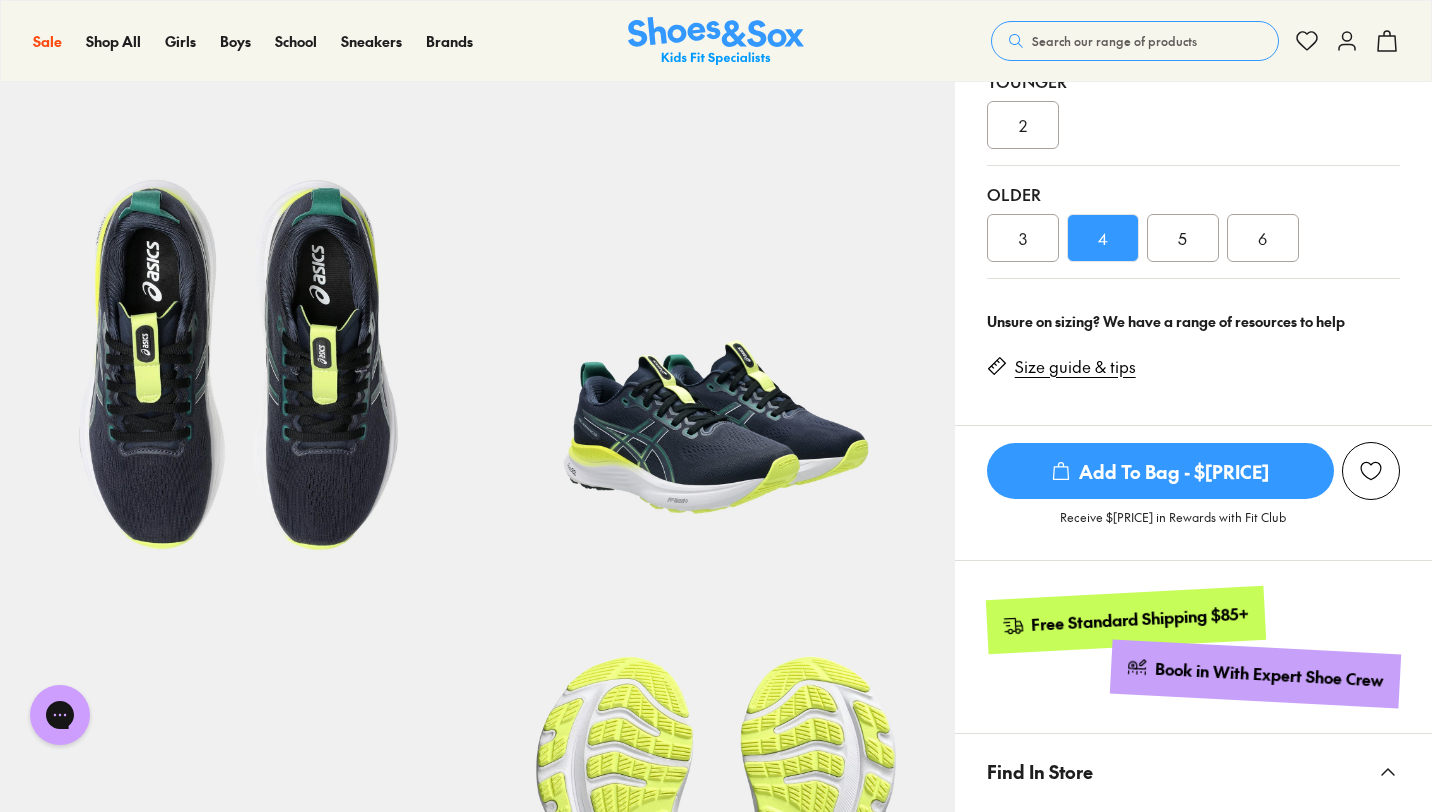 scroll, scrollTop: 504, scrollLeft: 0, axis: vertical 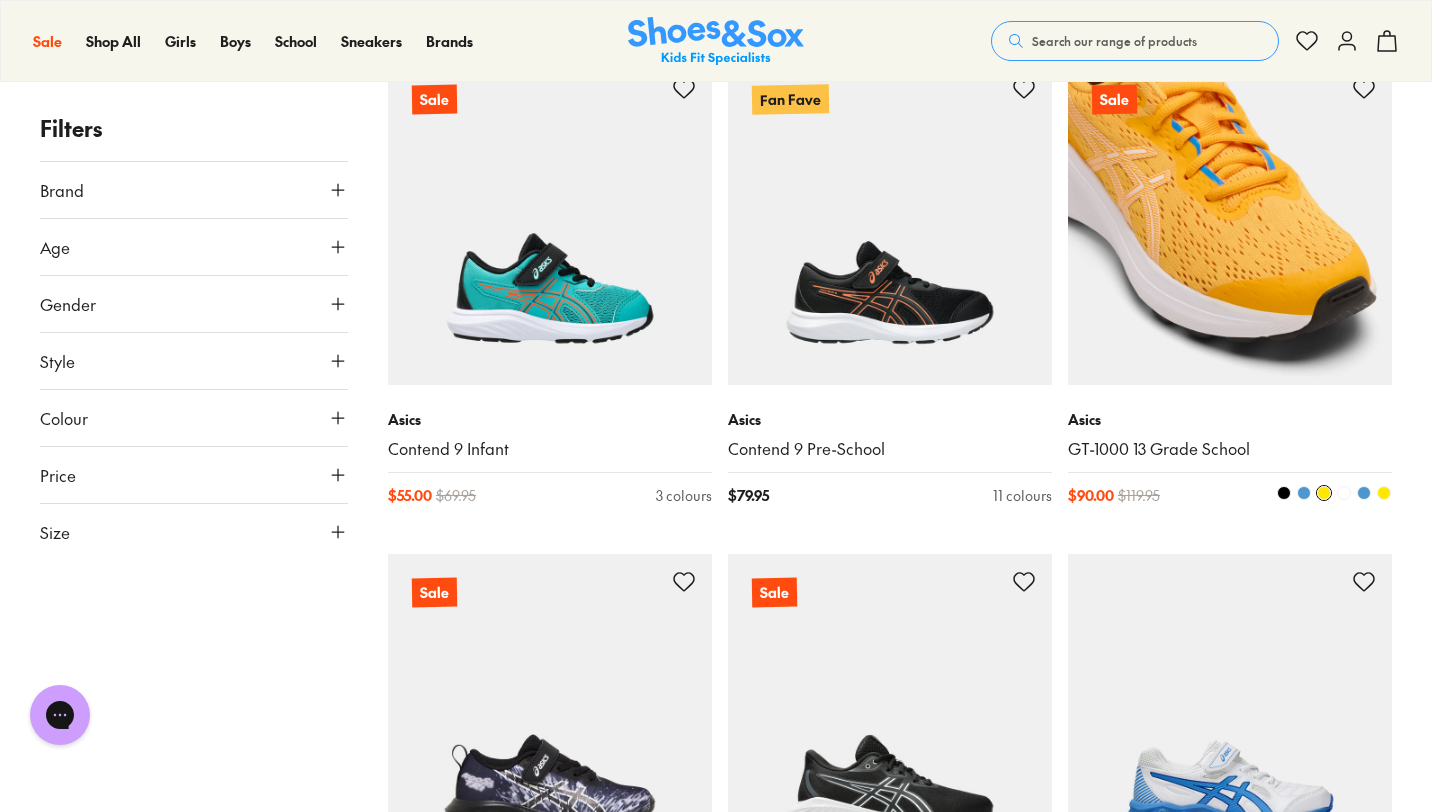 click at bounding box center (1304, 493) 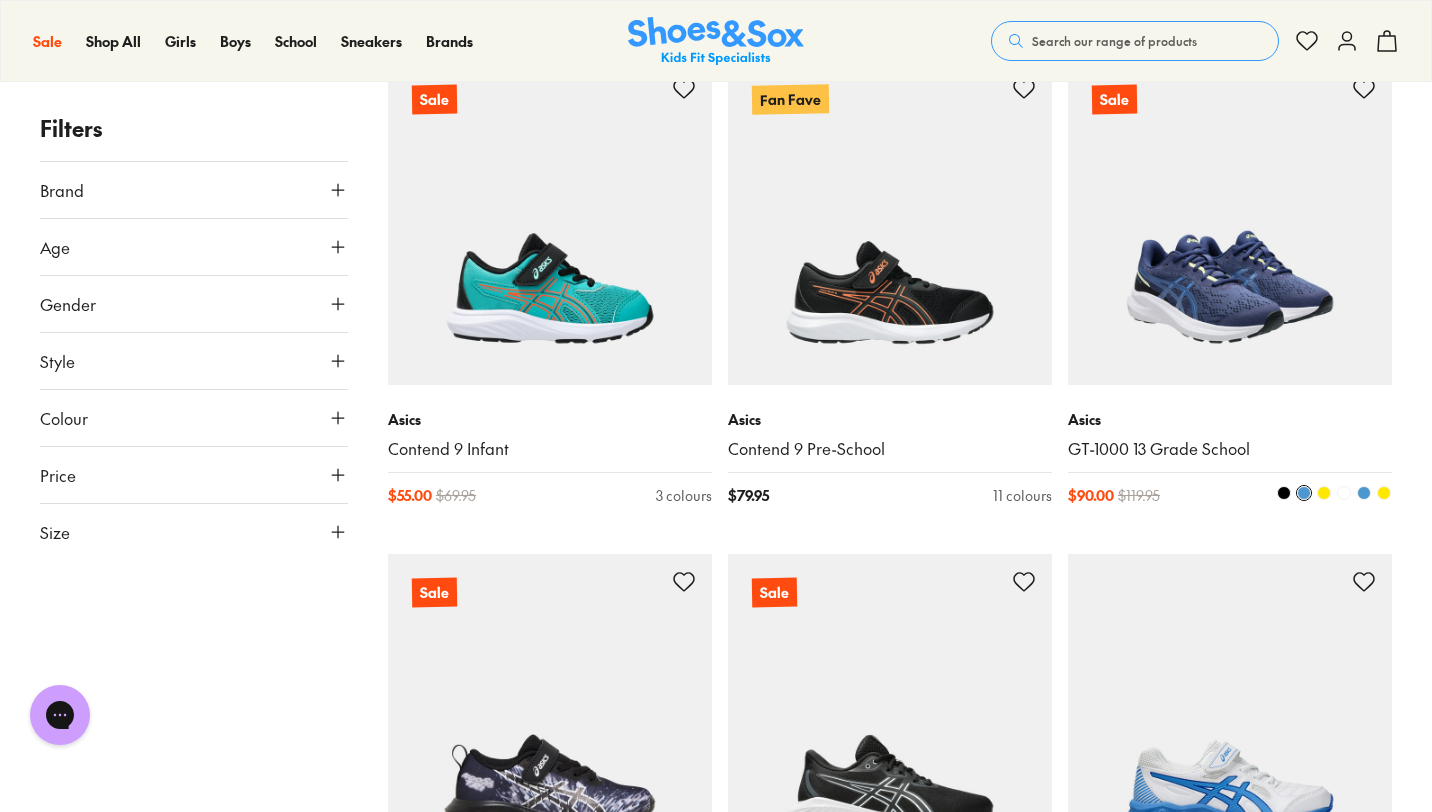 click at bounding box center (1284, 493) 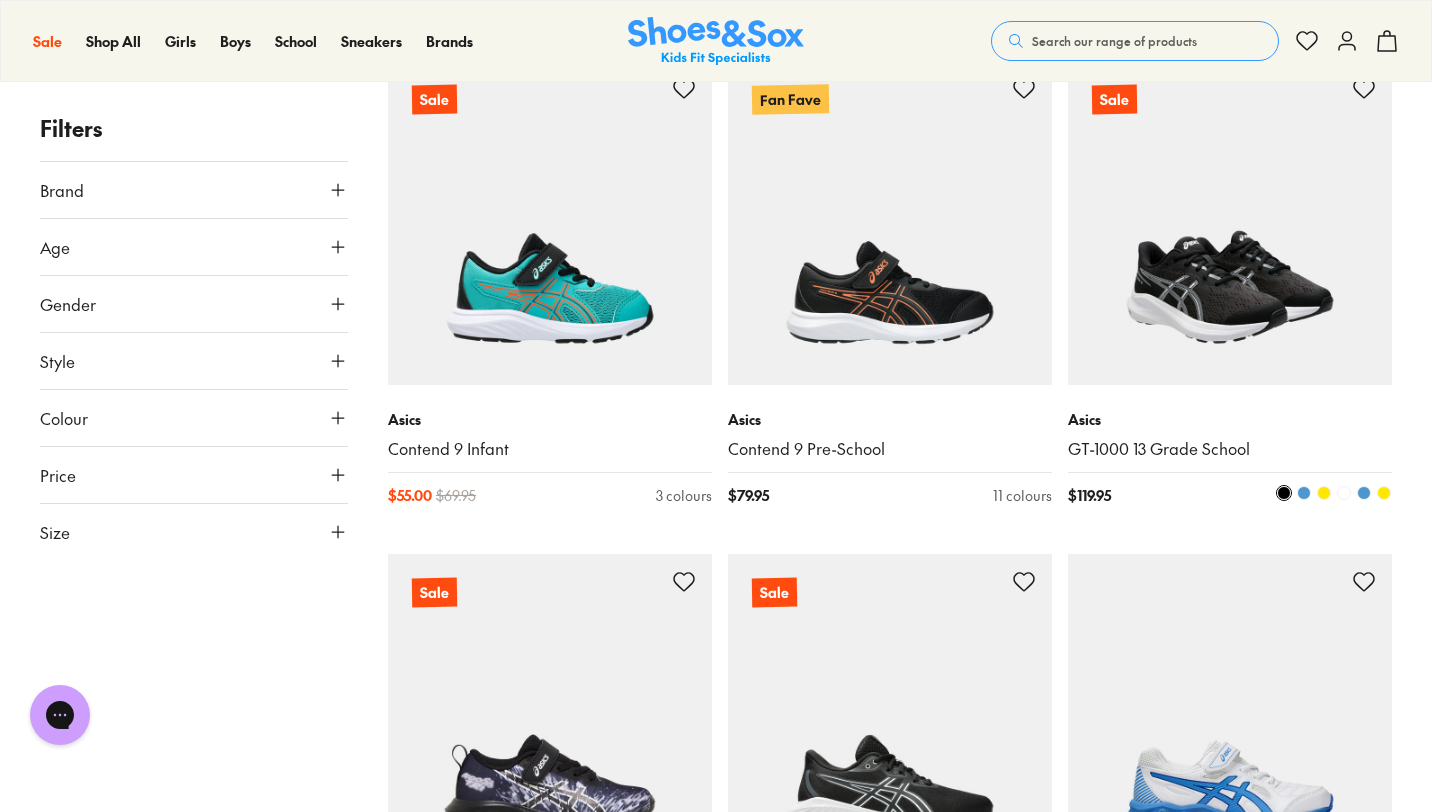 click at bounding box center [1364, 493] 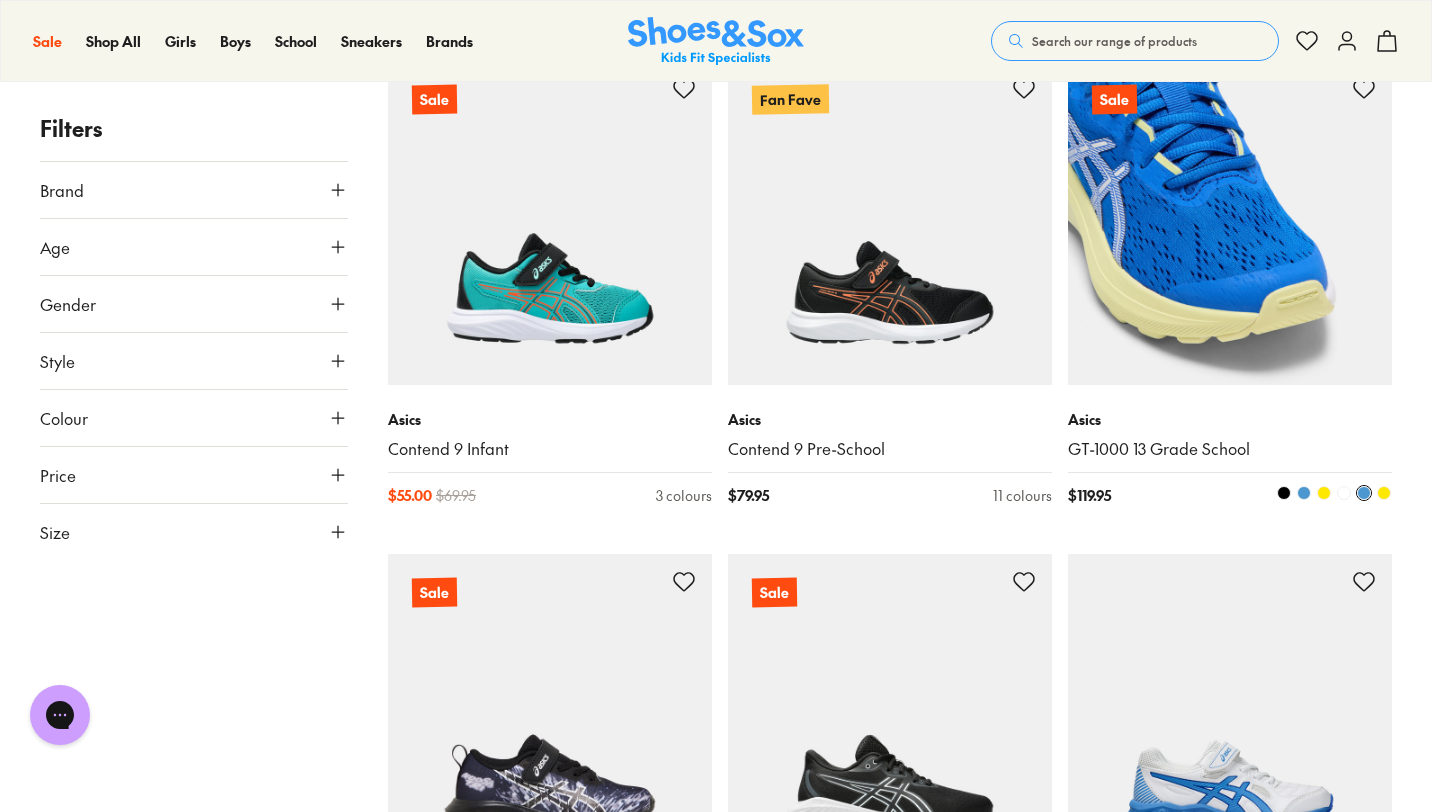 click at bounding box center (1344, 493) 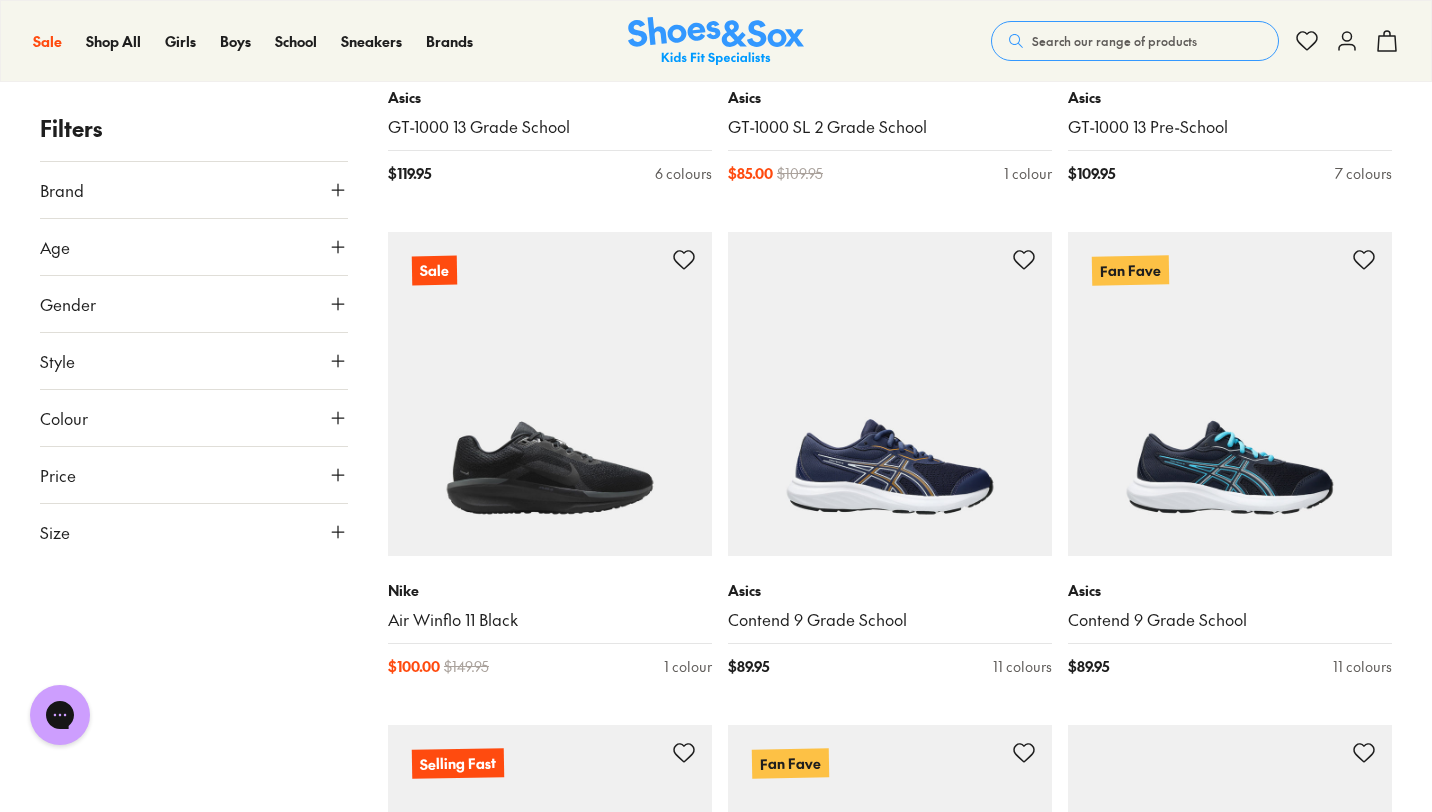 scroll, scrollTop: 12493, scrollLeft: 0, axis: vertical 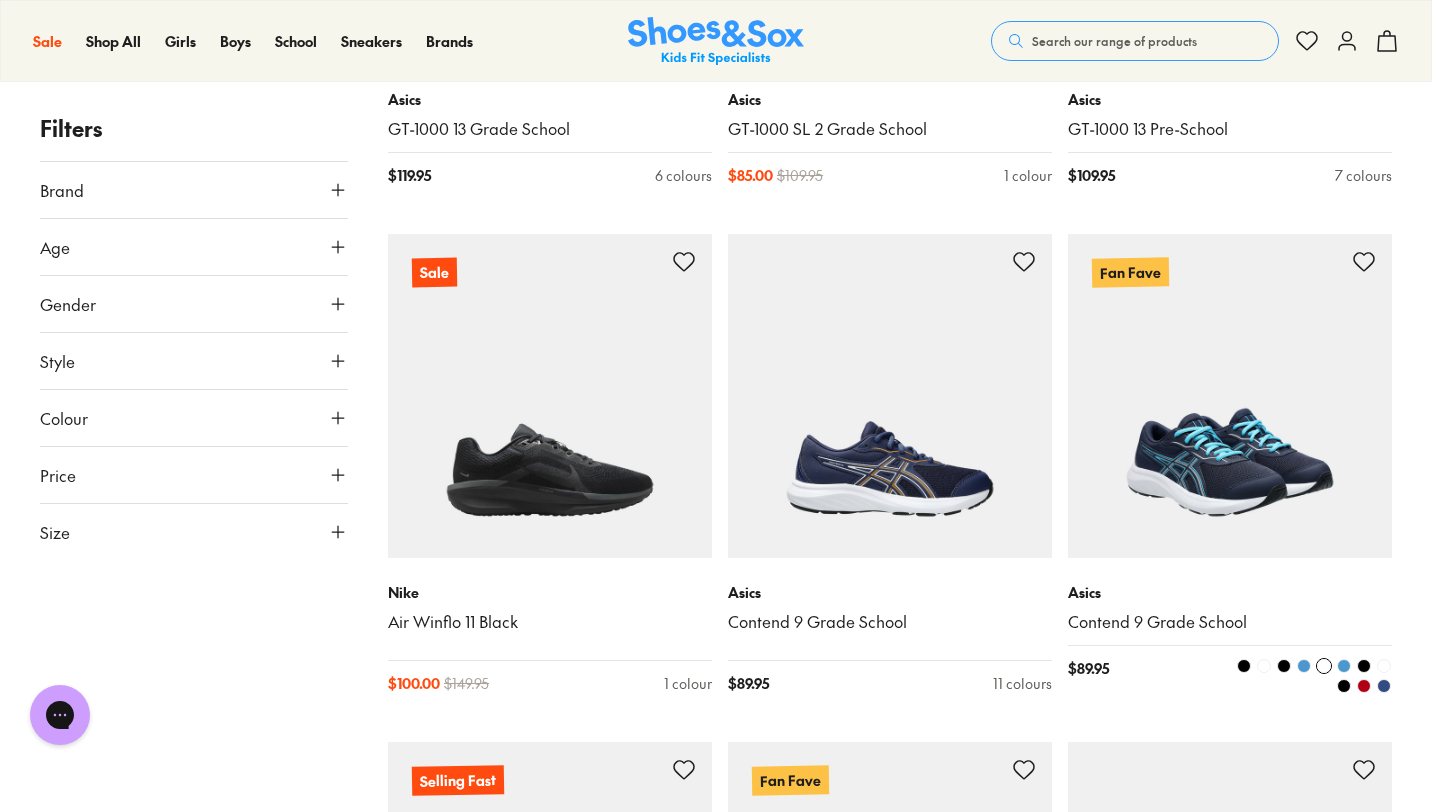 click at bounding box center (1304, 666) 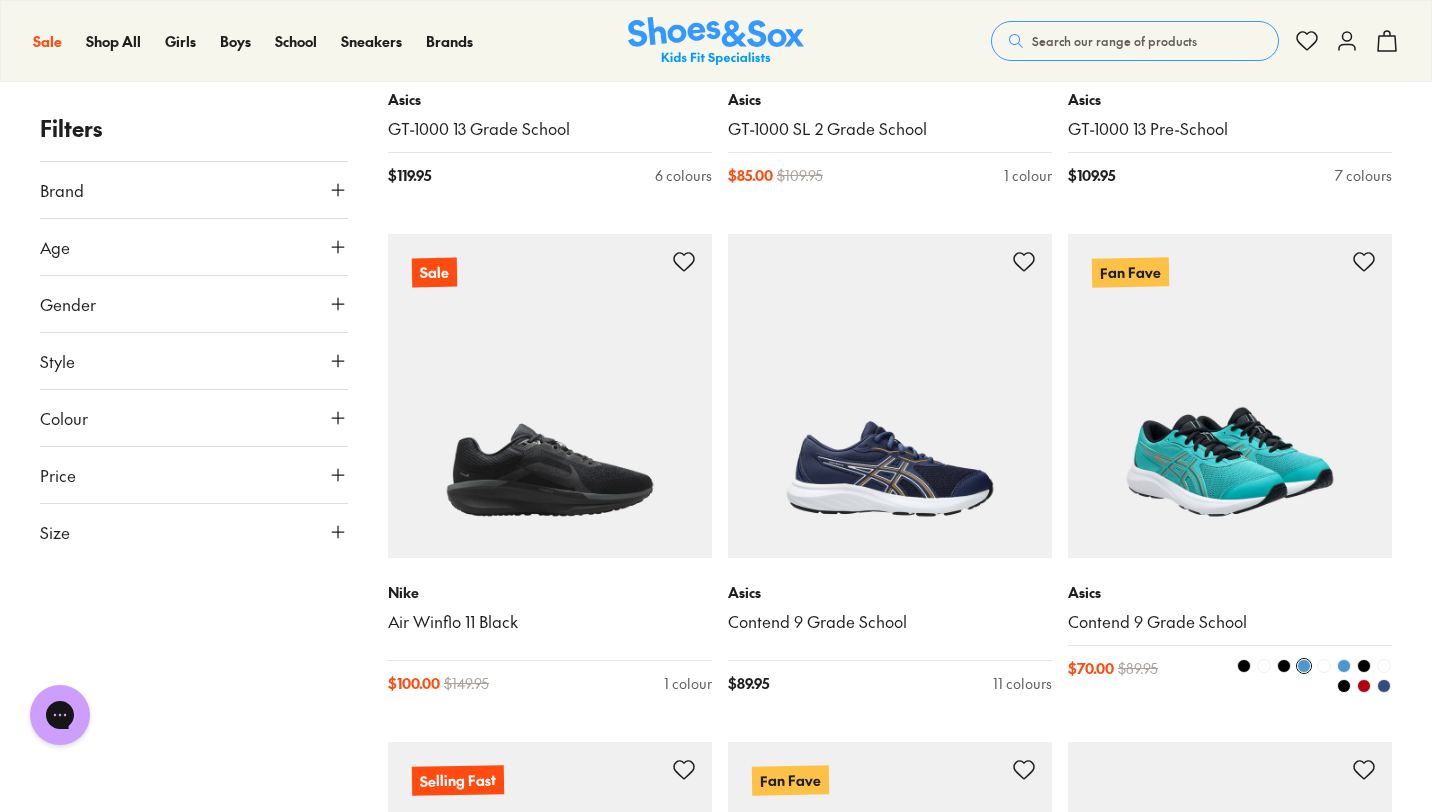 click at bounding box center (1344, 666) 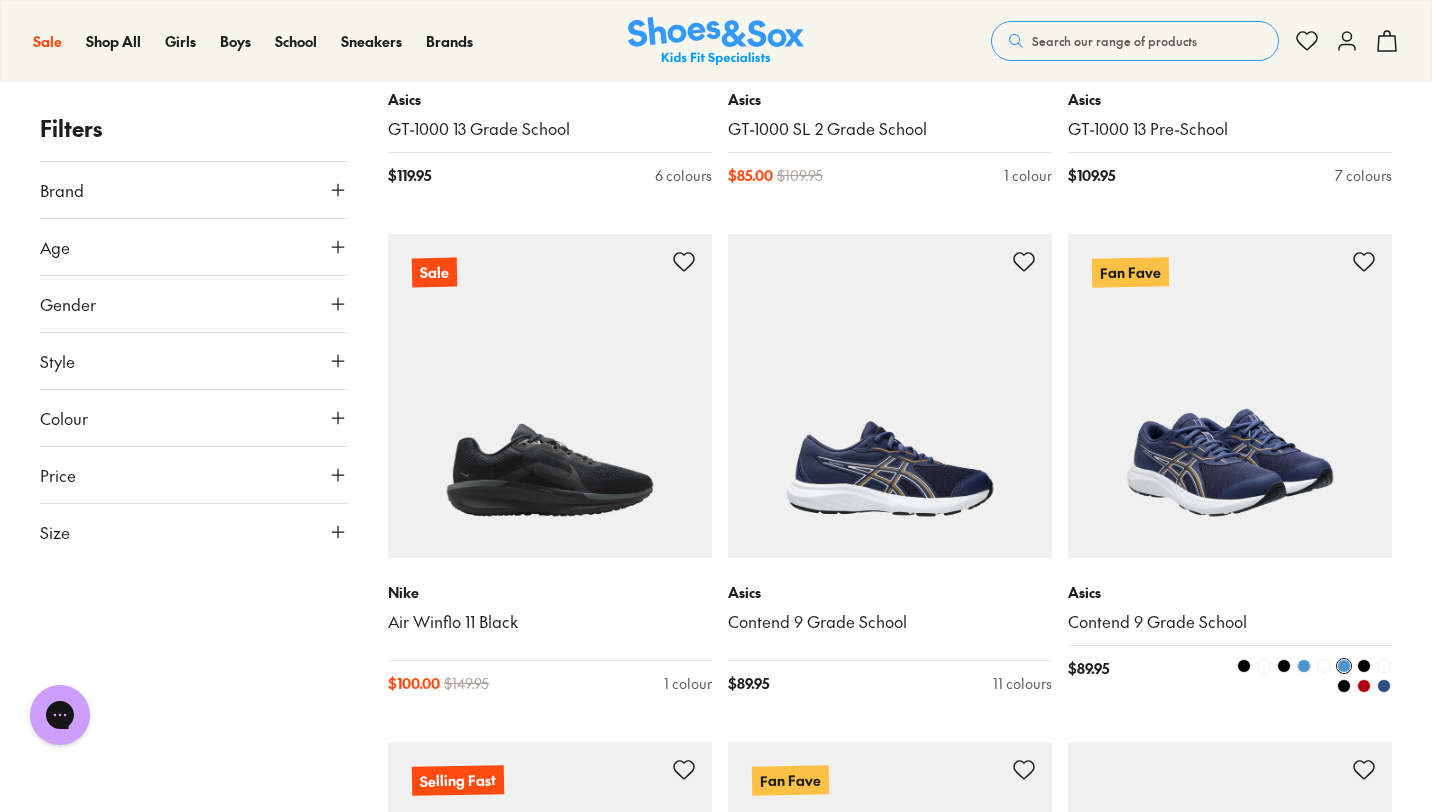 click at bounding box center [1324, 666] 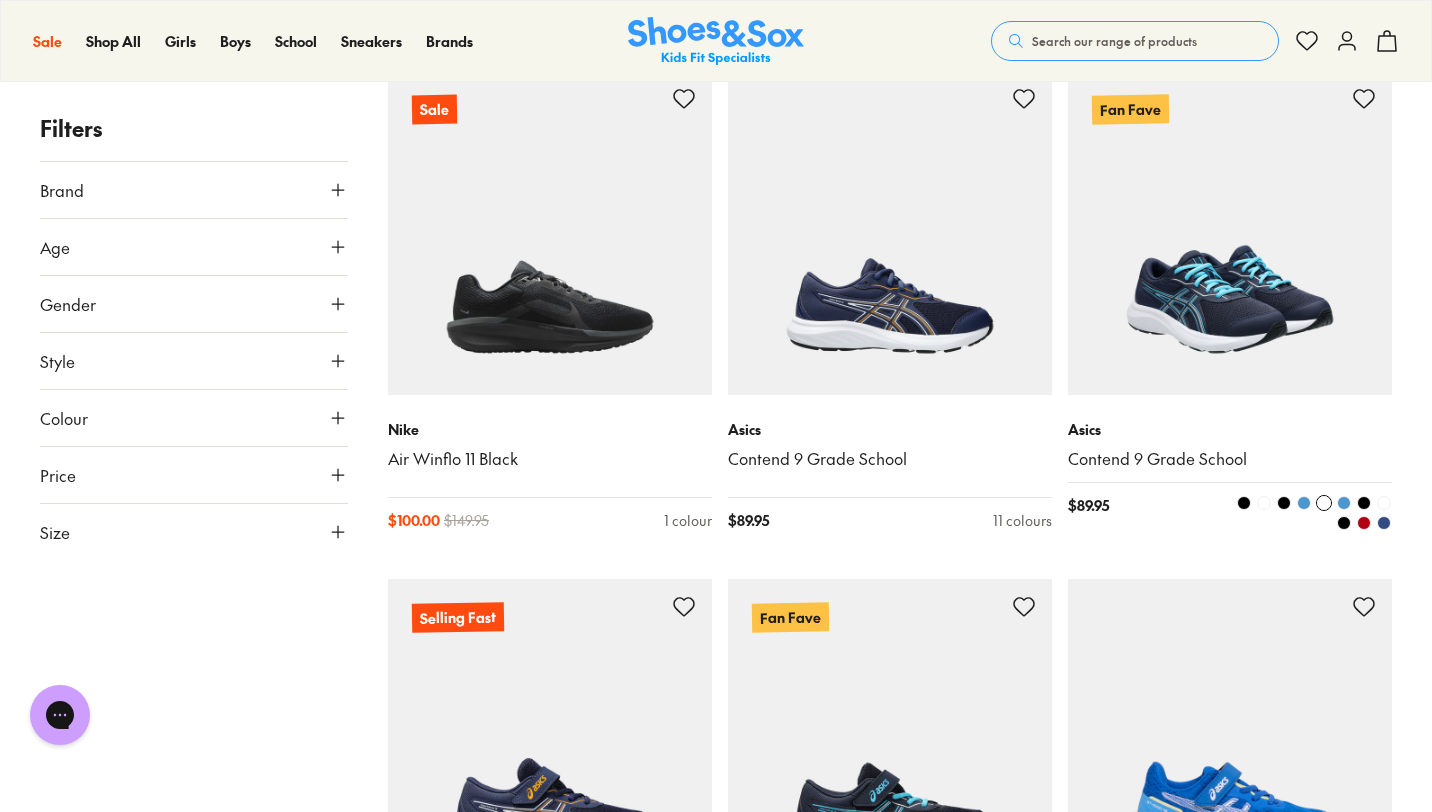 scroll, scrollTop: 12647, scrollLeft: 0, axis: vertical 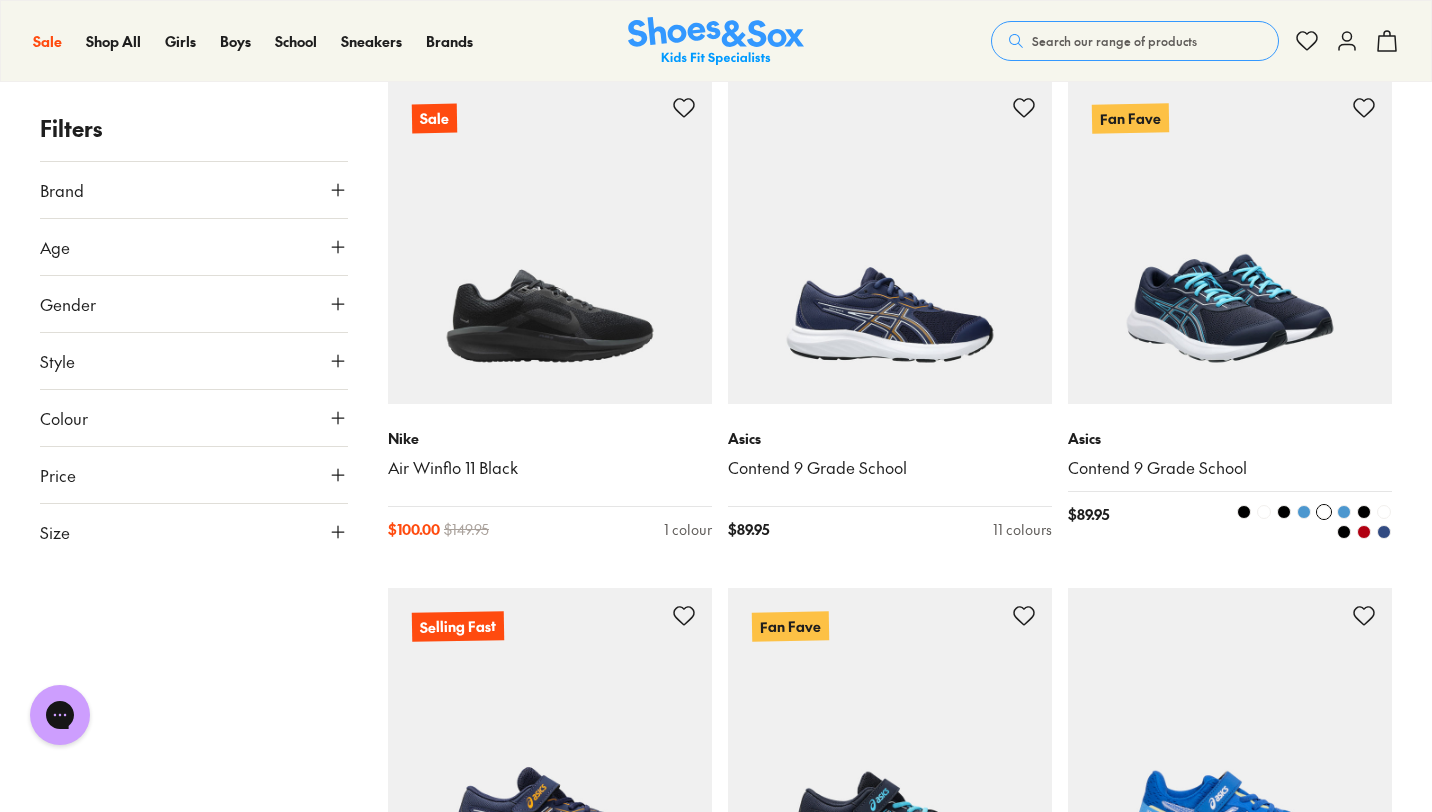 click at bounding box center (1230, 242) 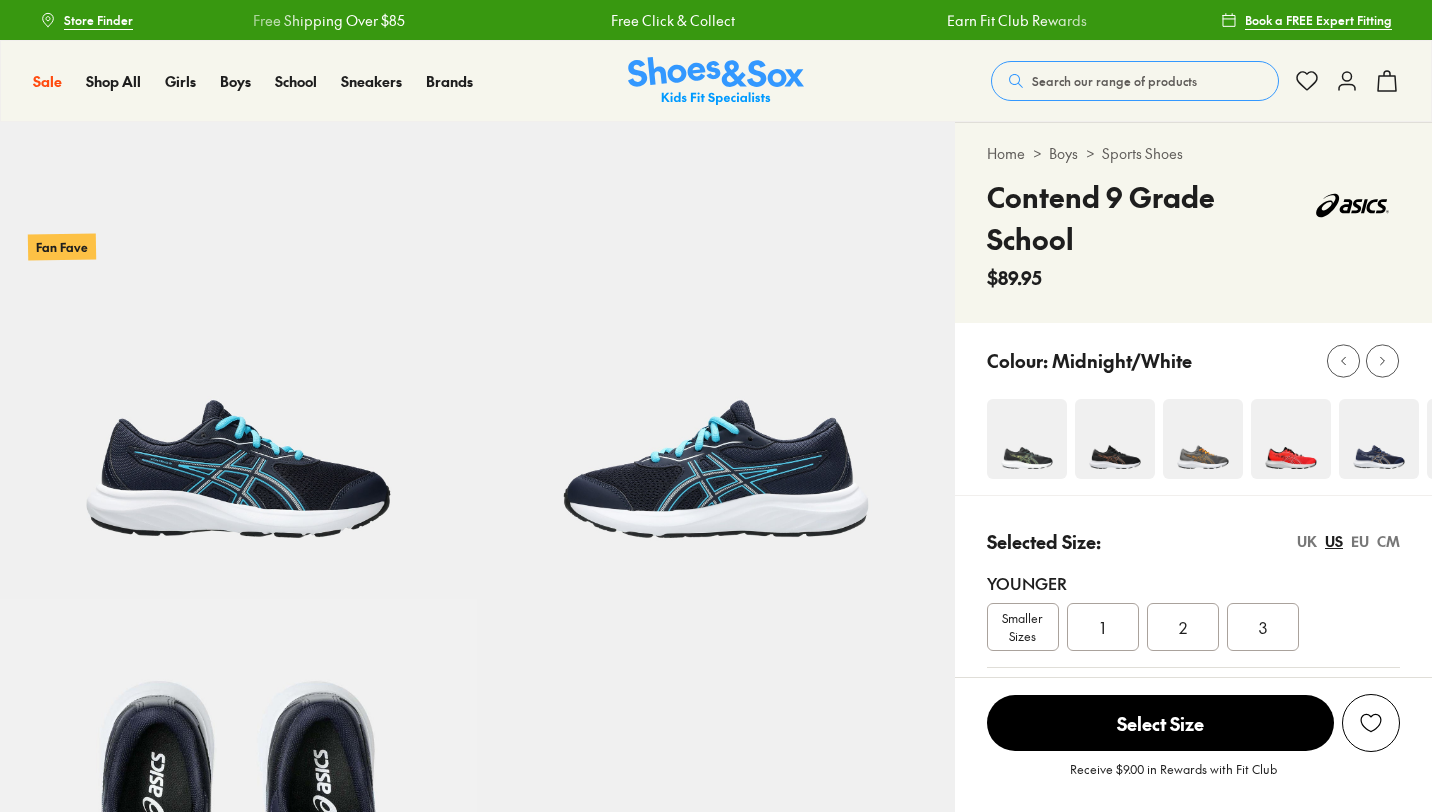 scroll, scrollTop: 0, scrollLeft: 0, axis: both 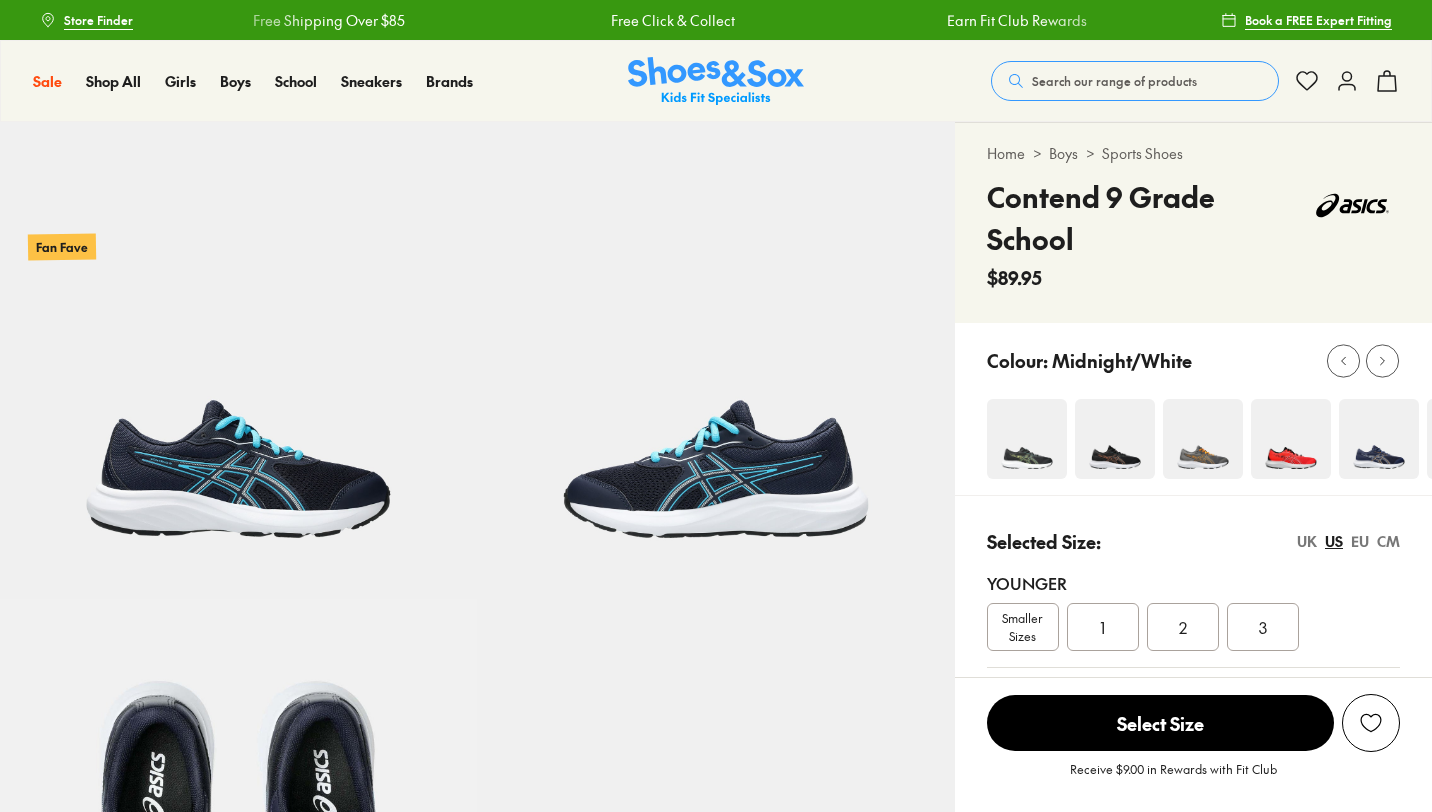 select on "*" 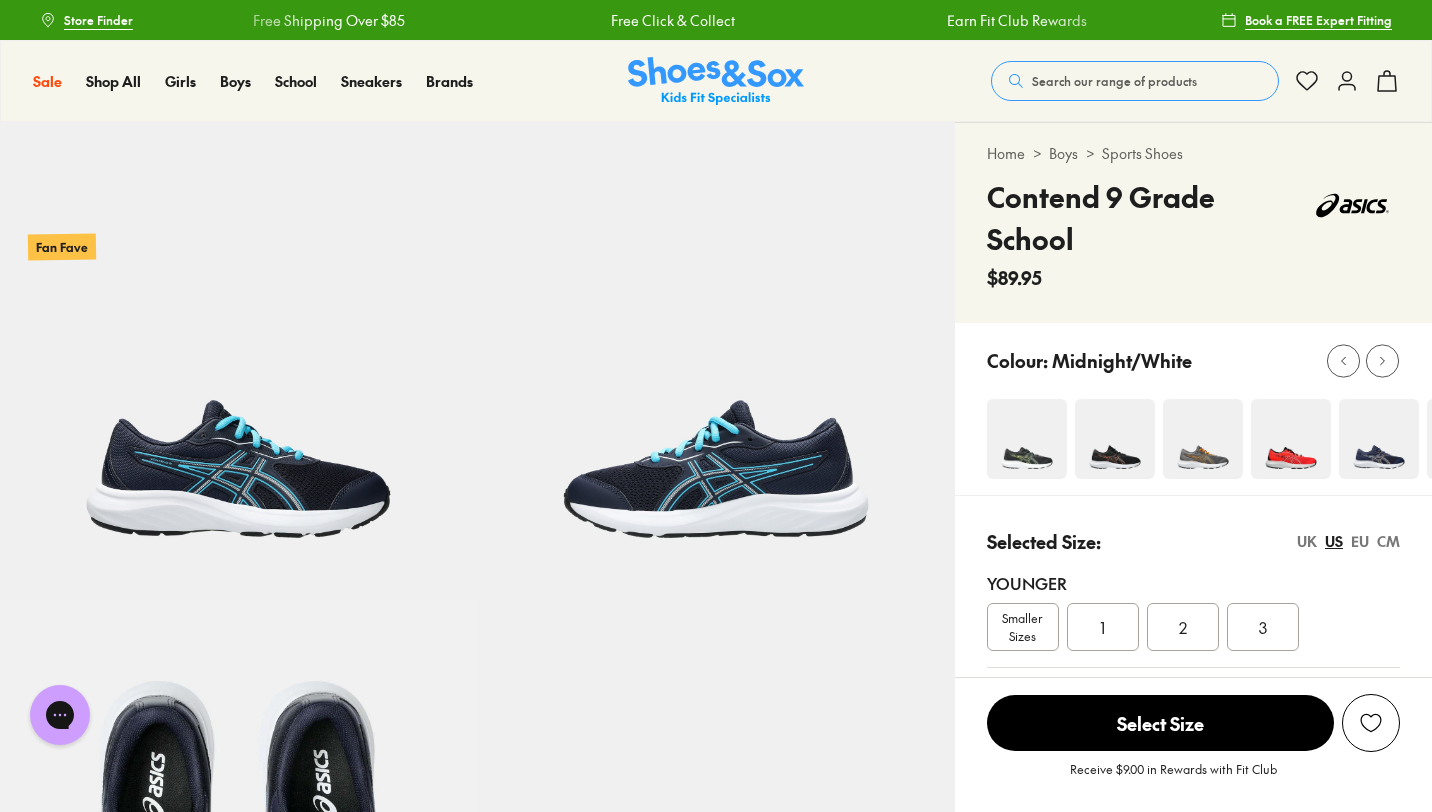scroll, scrollTop: 0, scrollLeft: 0, axis: both 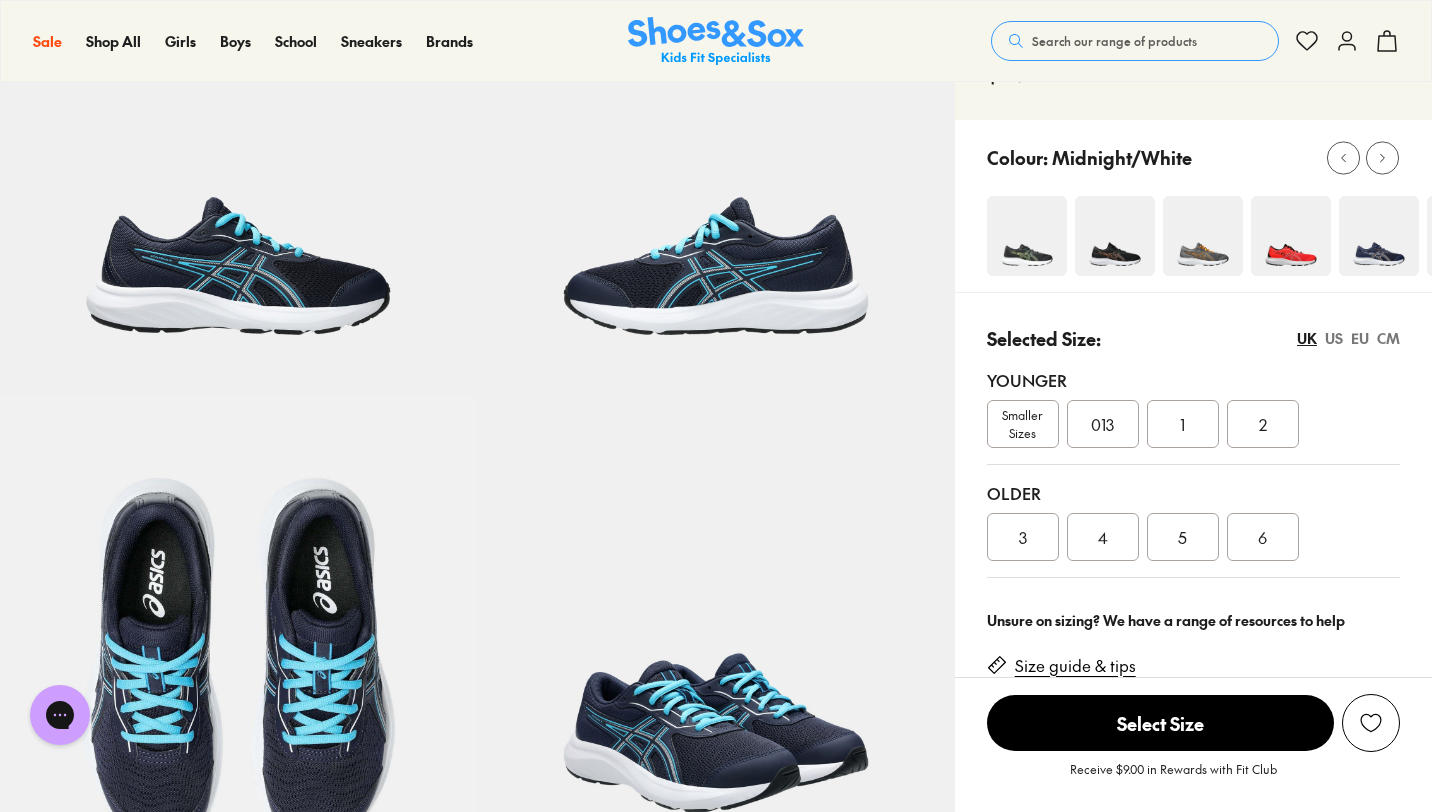 click on "4" at bounding box center (1103, 537) 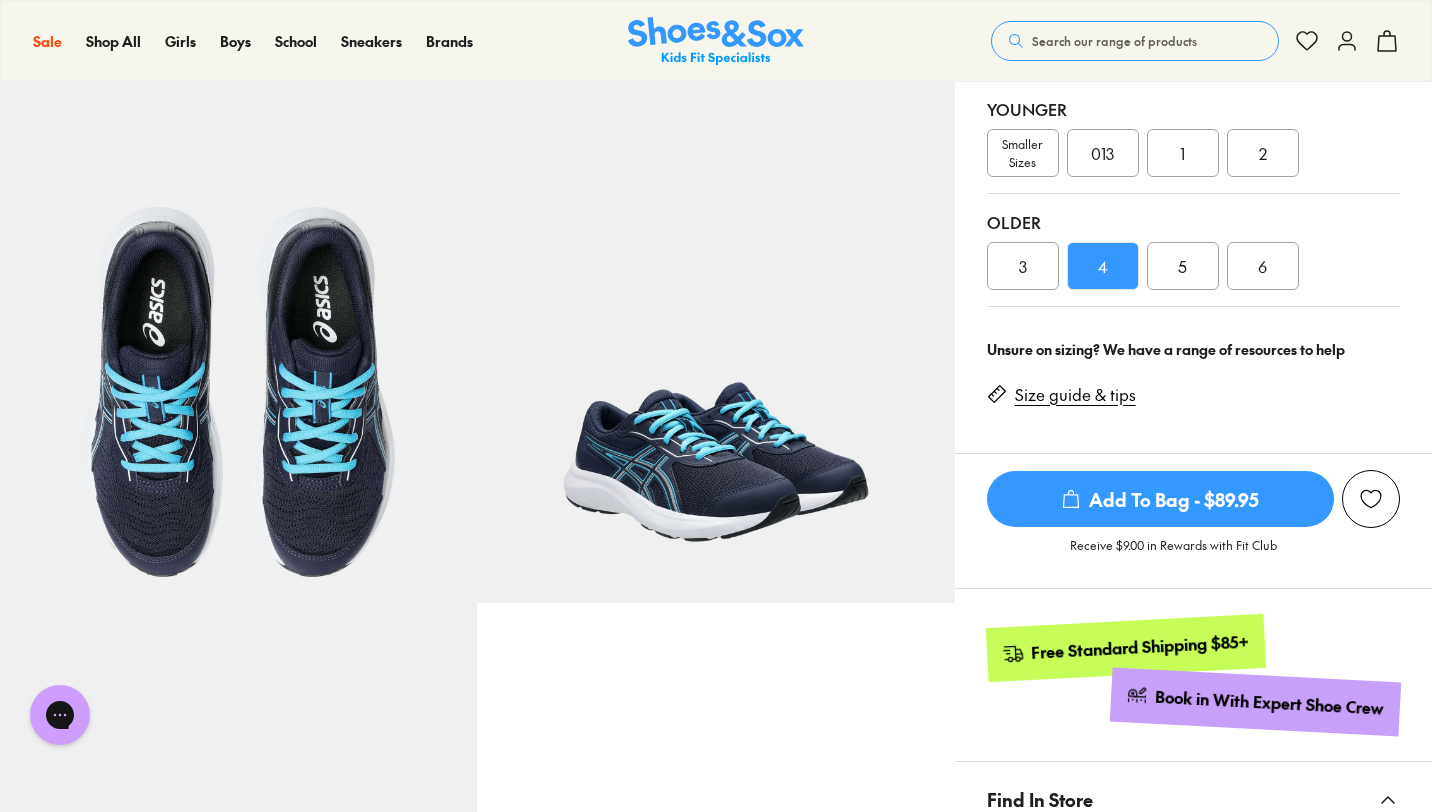 scroll, scrollTop: 476, scrollLeft: 0, axis: vertical 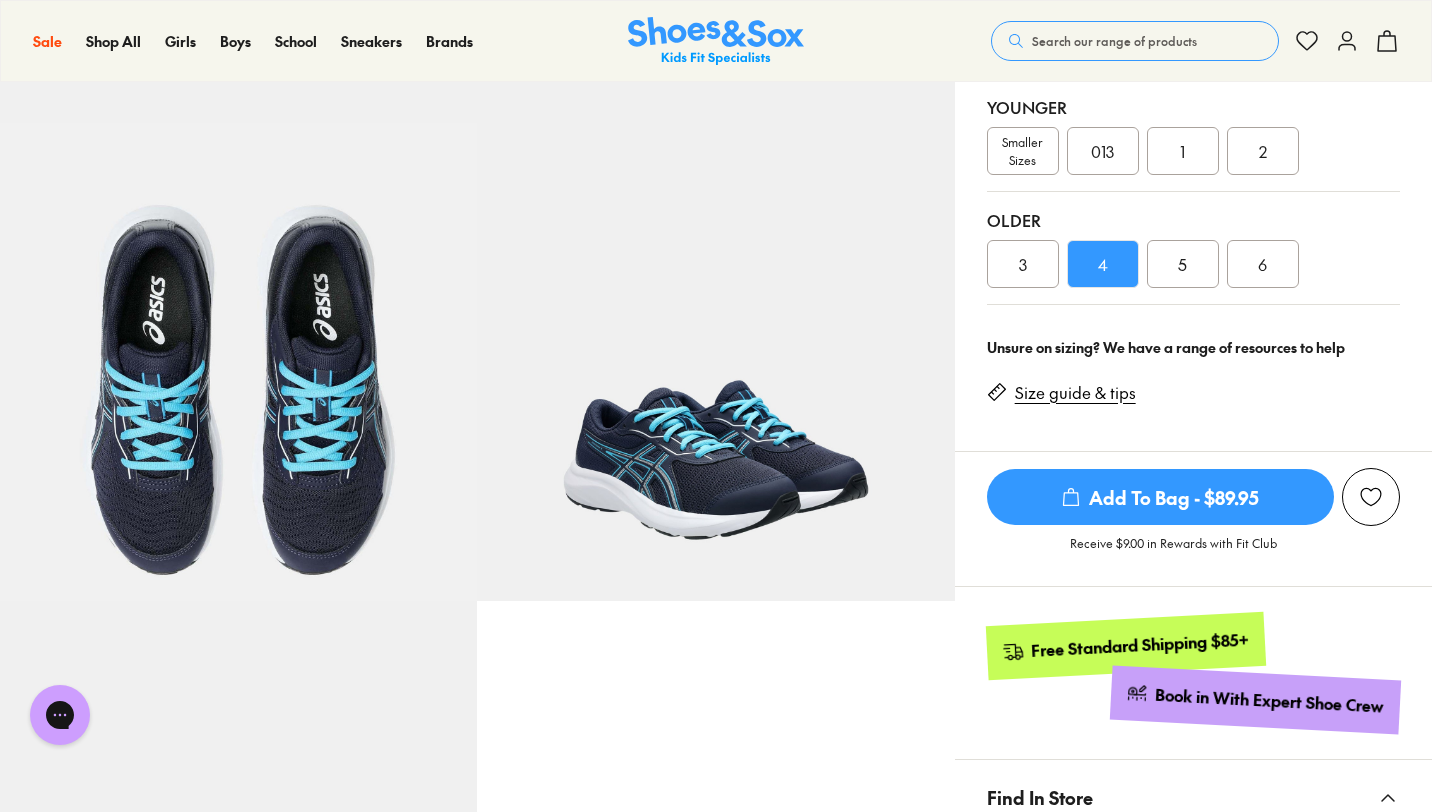 click on "Add To Bag - $89.95" at bounding box center (1160, 497) 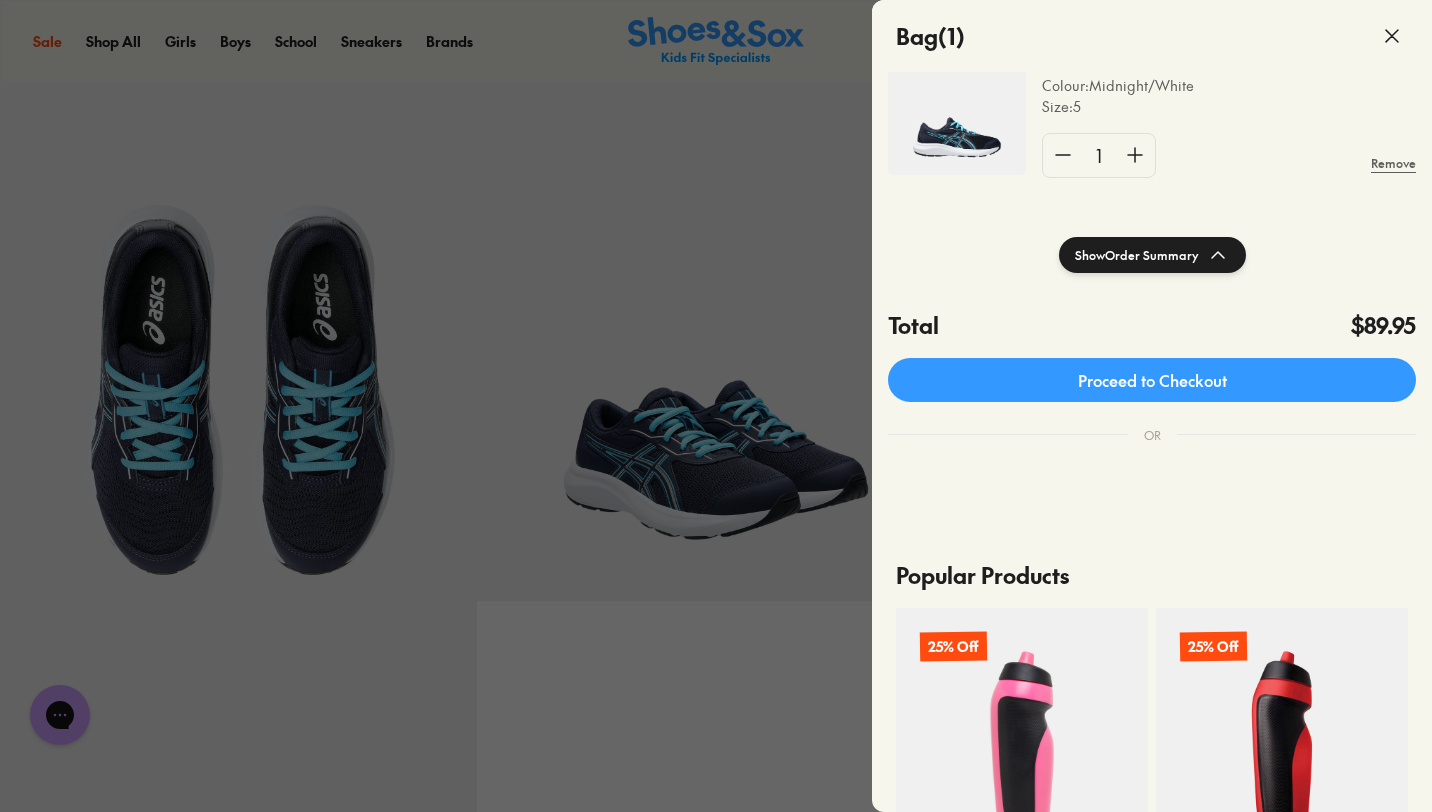 scroll, scrollTop: 170, scrollLeft: 0, axis: vertical 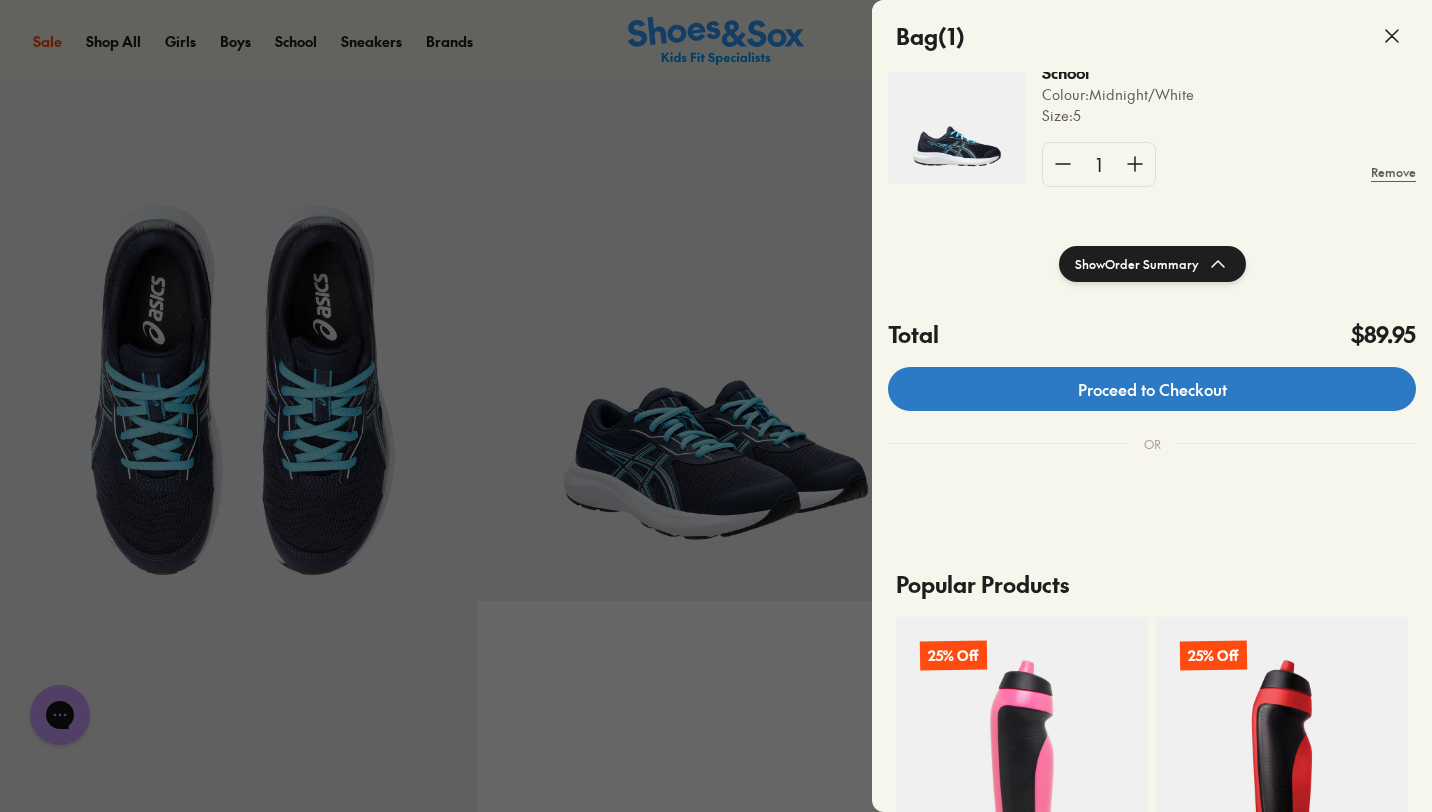click on "Proceed to Checkout" 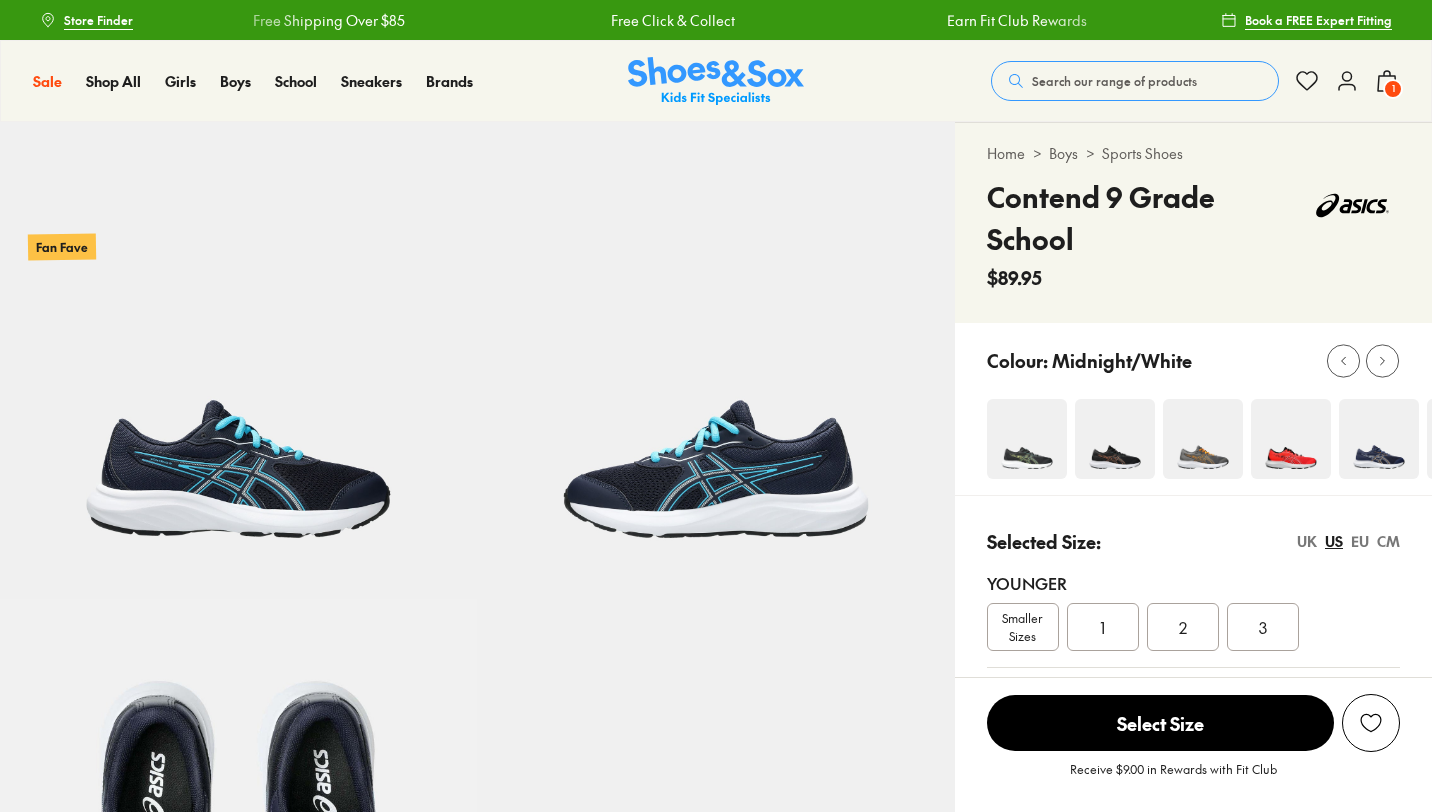scroll, scrollTop: 476, scrollLeft: 0, axis: vertical 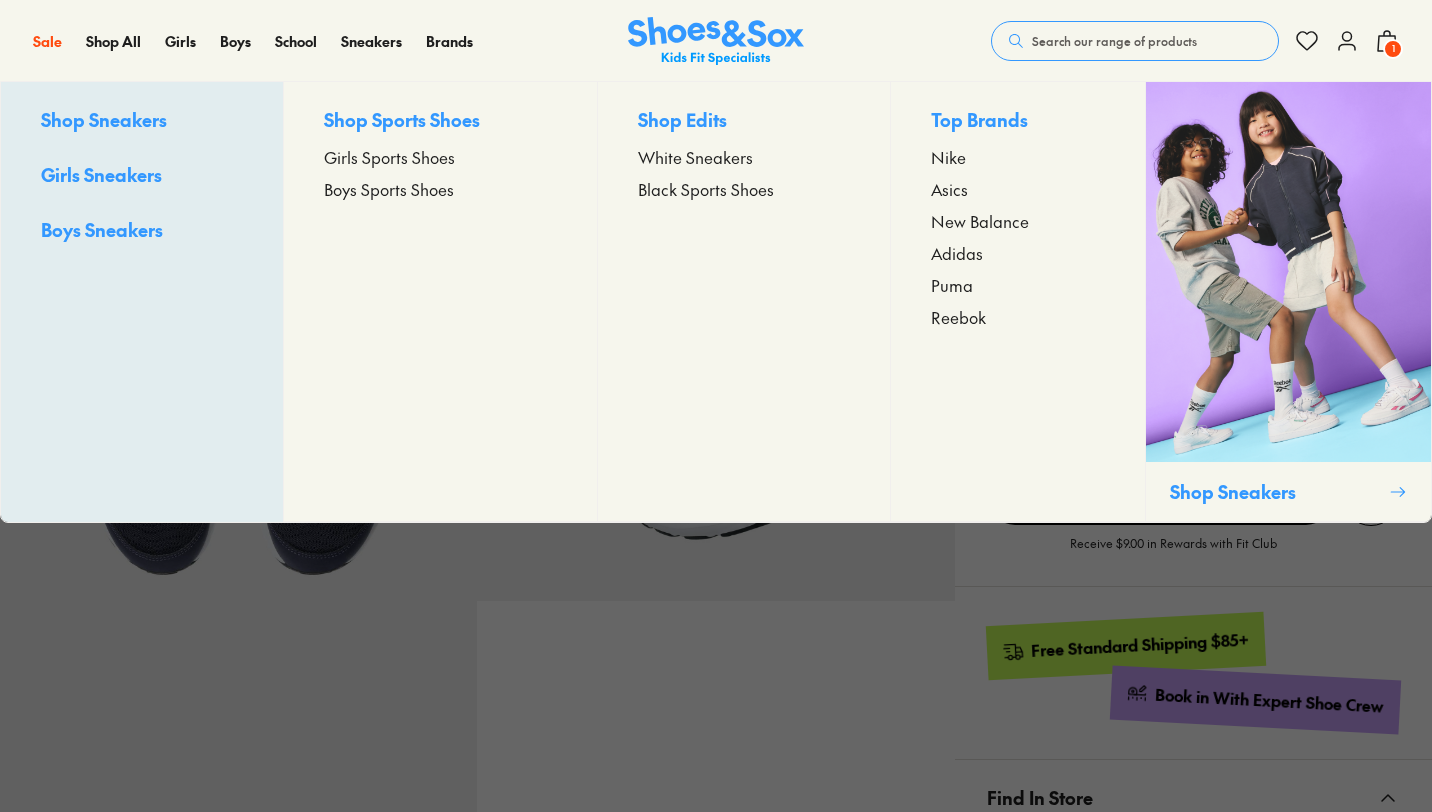 select on "*" 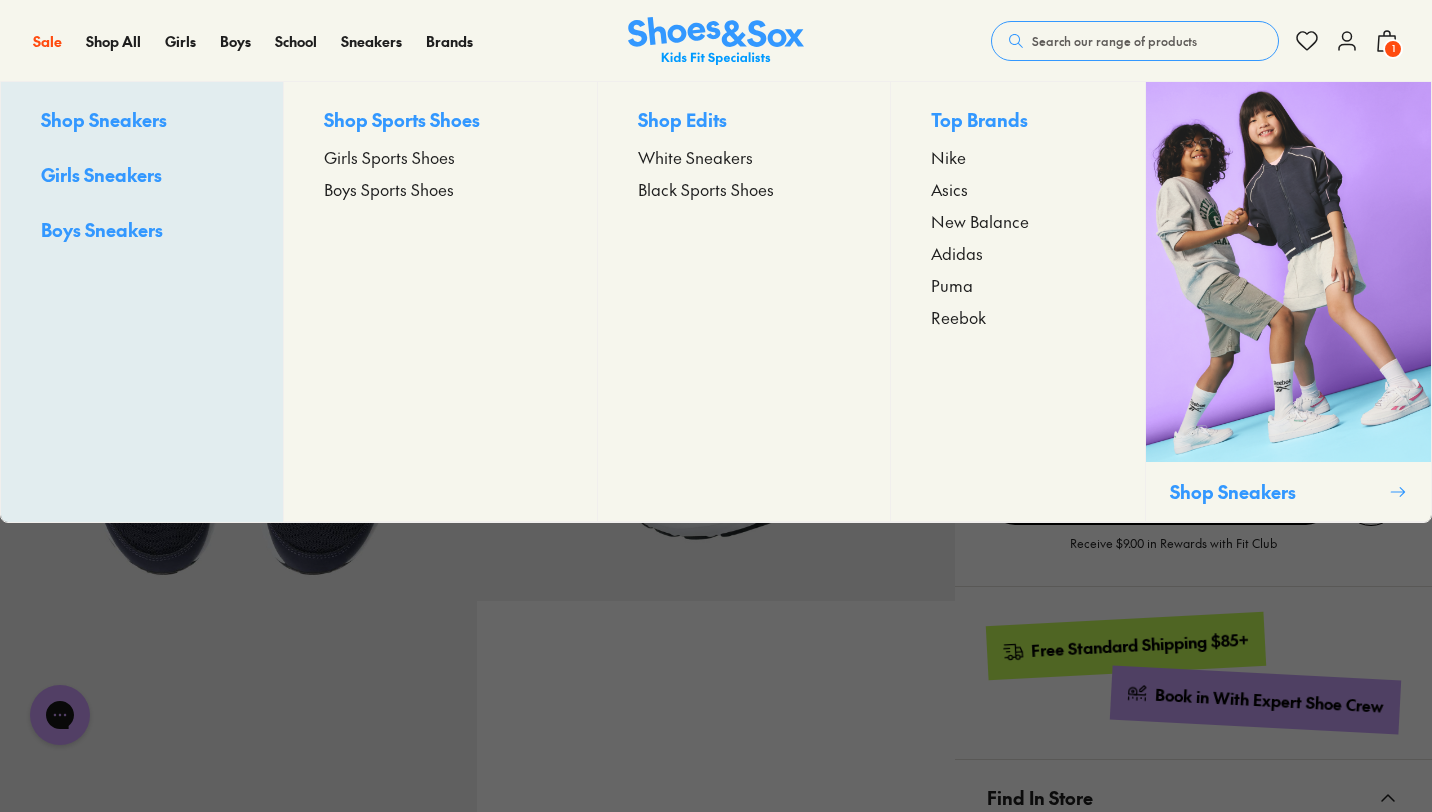 scroll, scrollTop: 0, scrollLeft: 0, axis: both 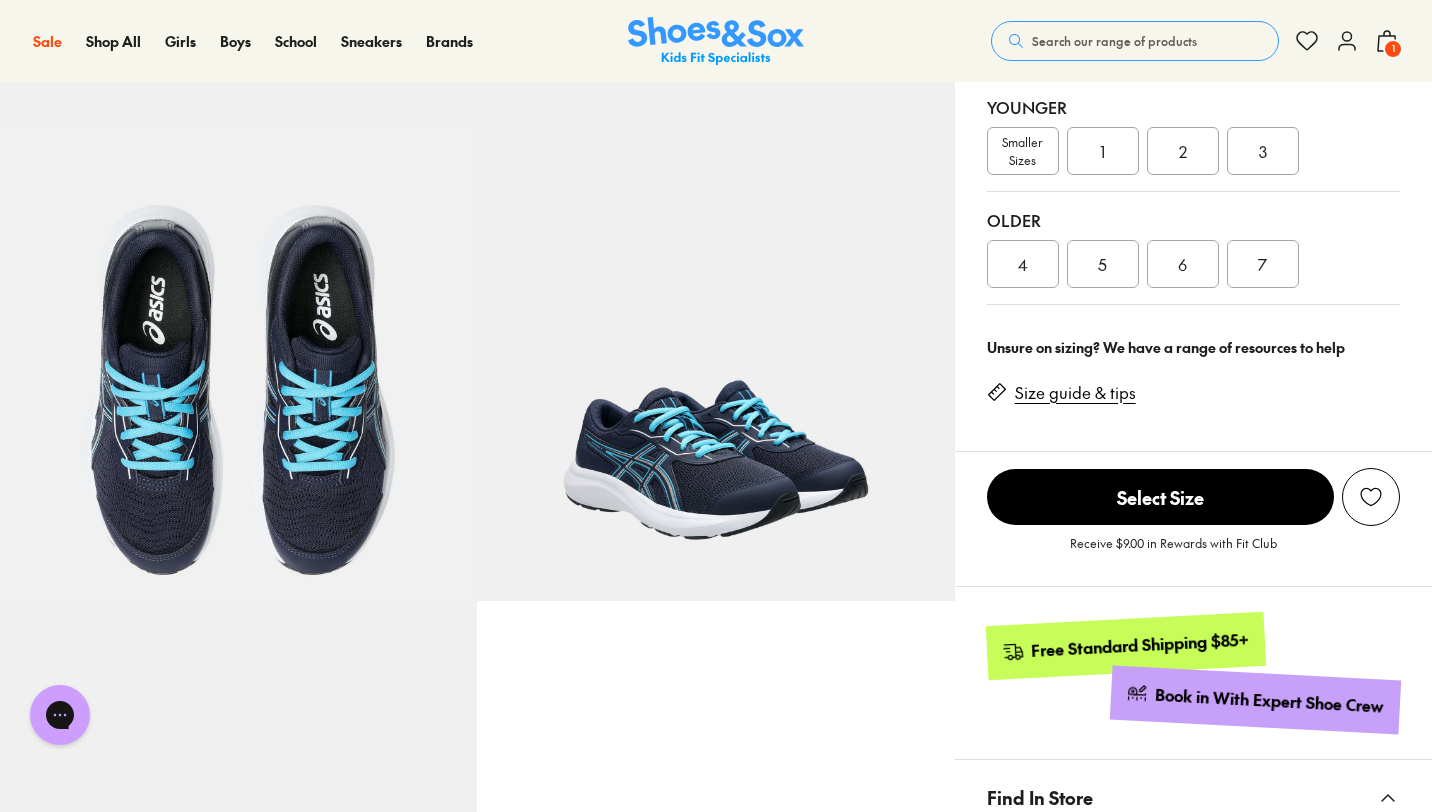 click on "Search our range of products" at bounding box center [1114, 41] 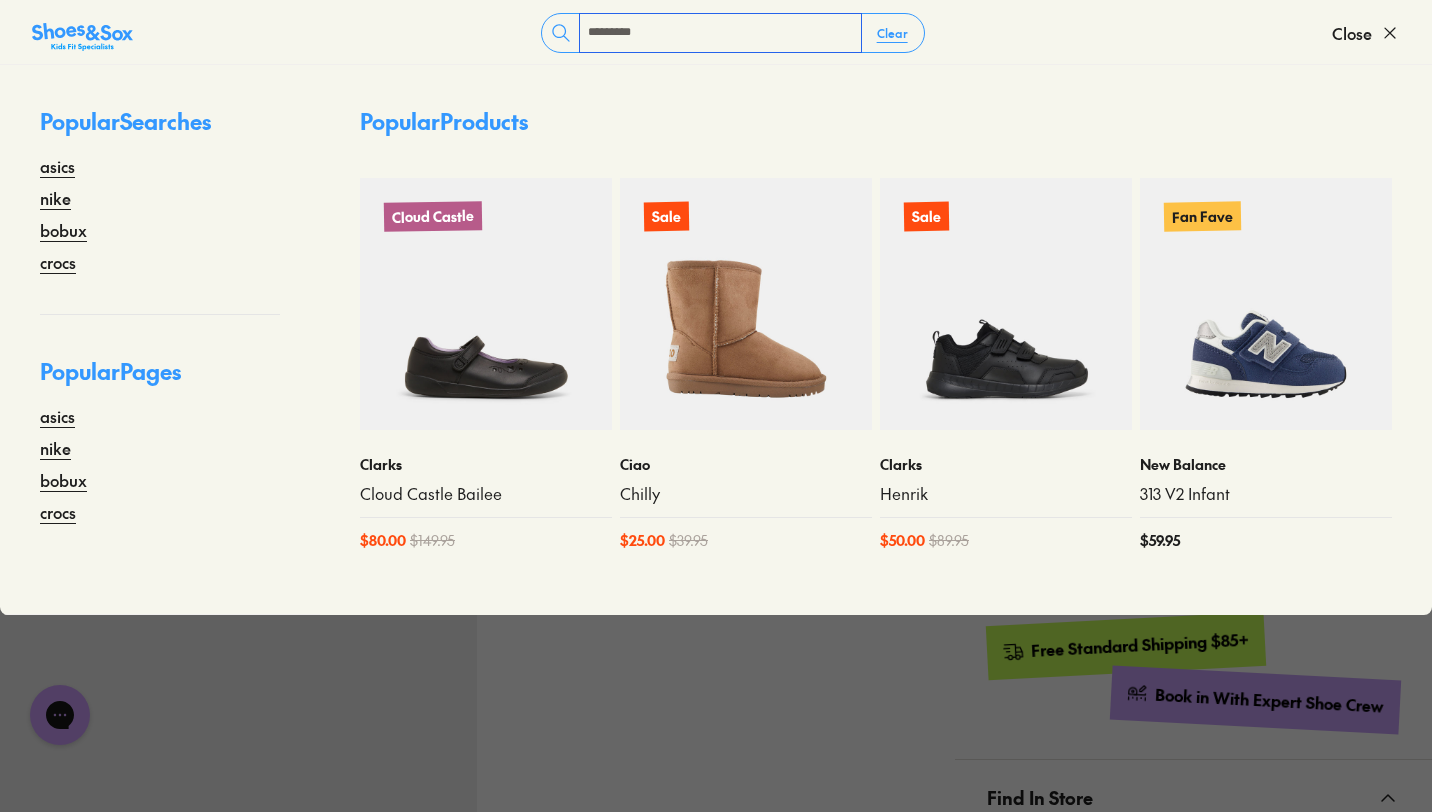type on "*********" 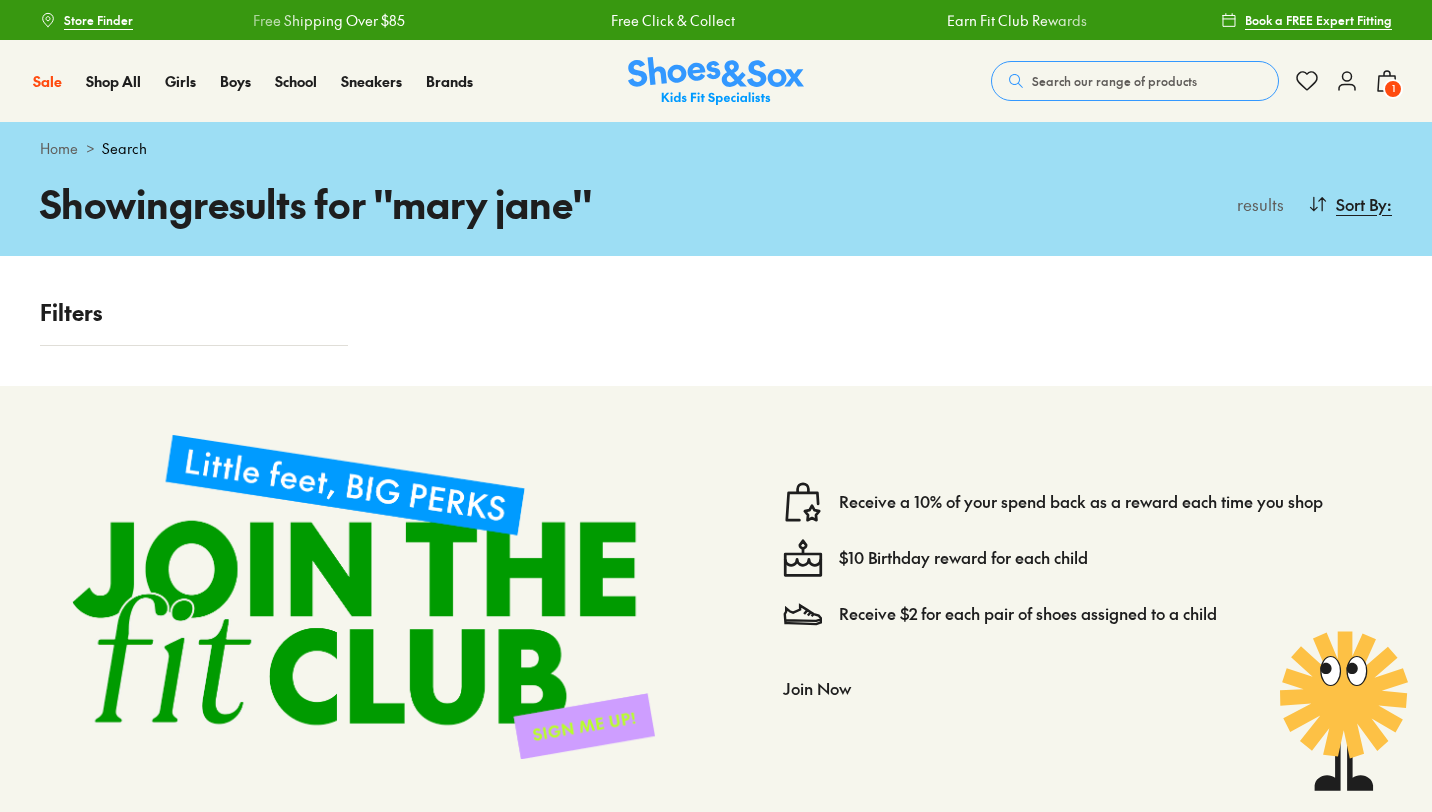 scroll, scrollTop: 0, scrollLeft: 0, axis: both 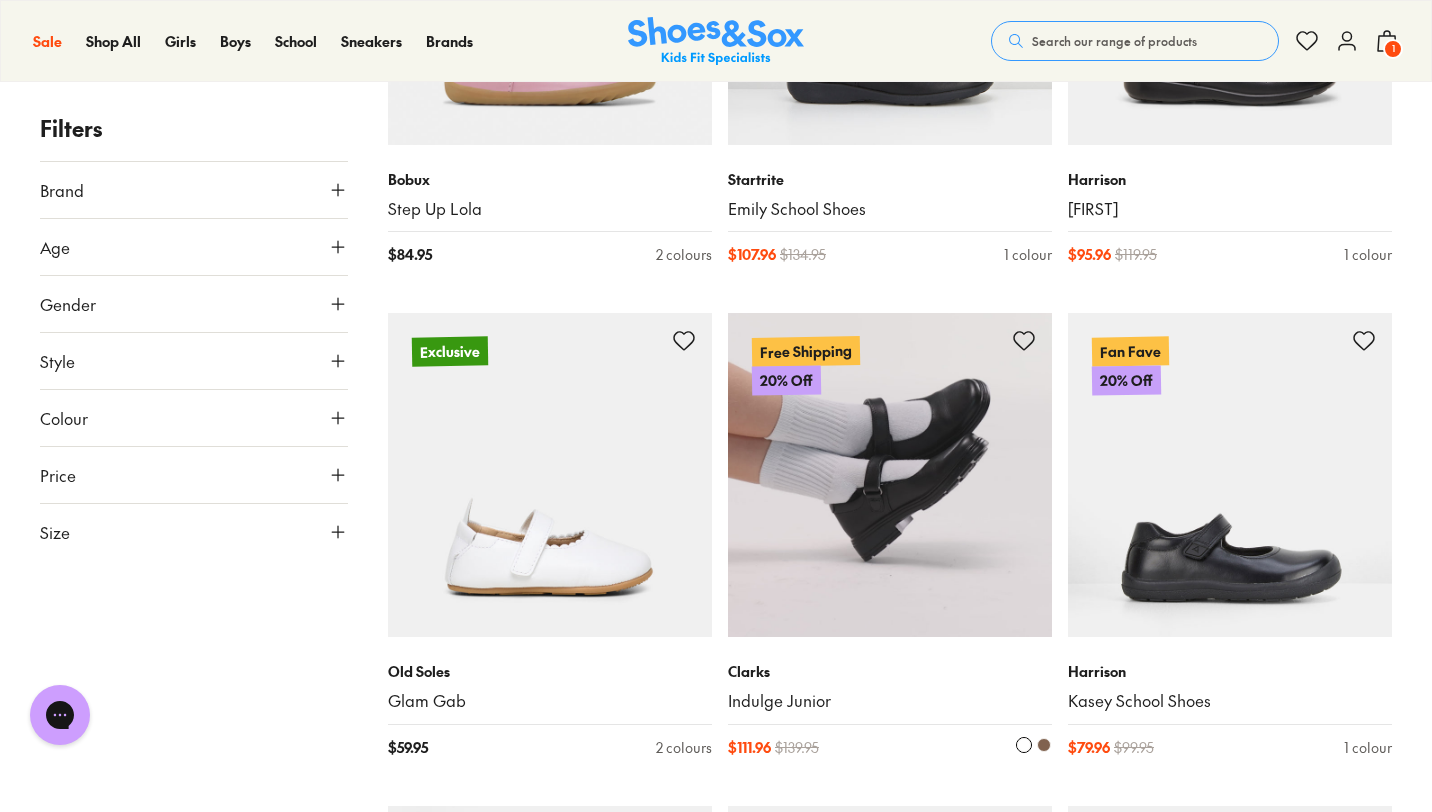 click at bounding box center [890, 475] 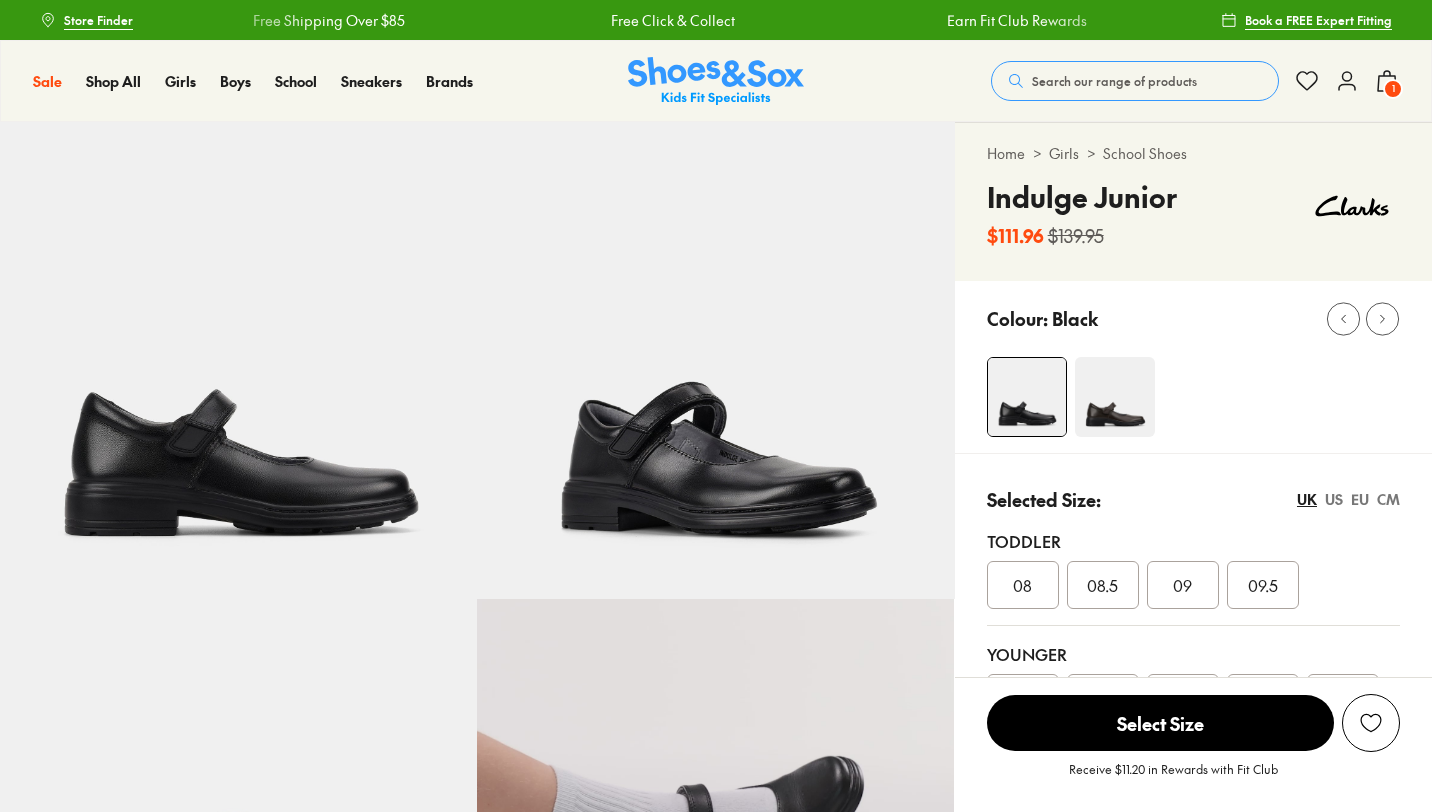 scroll, scrollTop: 0, scrollLeft: 0, axis: both 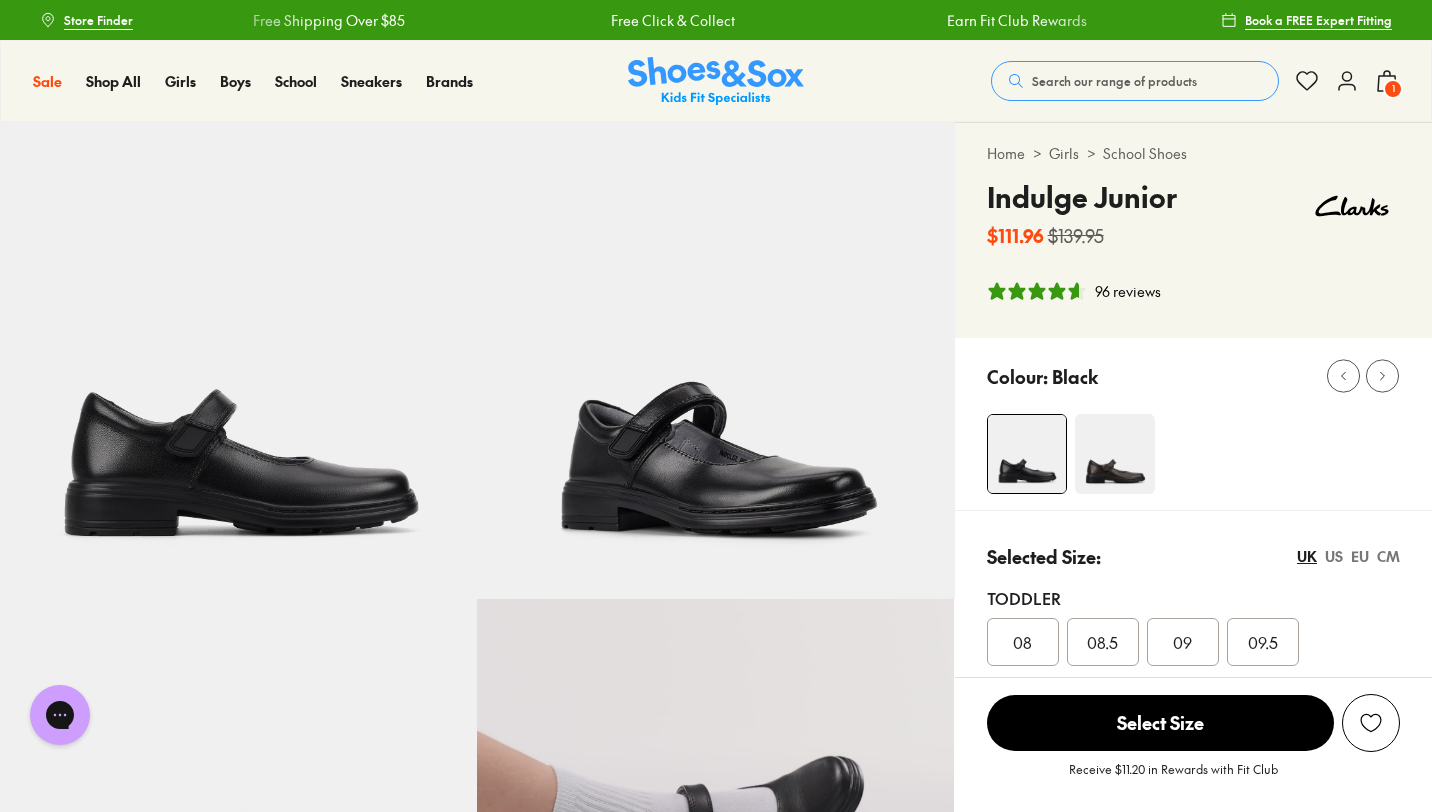 select on "*" 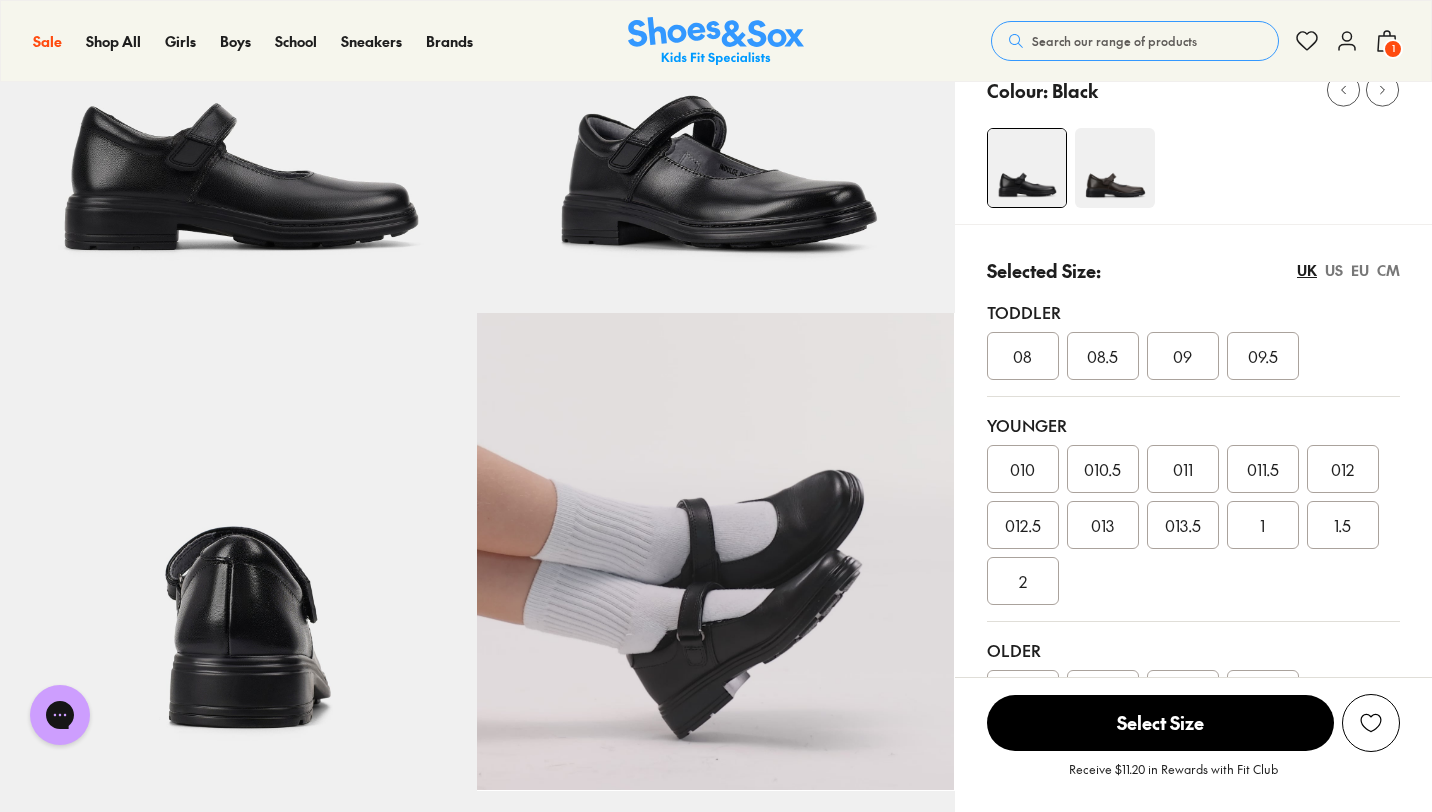 scroll, scrollTop: 289, scrollLeft: 0, axis: vertical 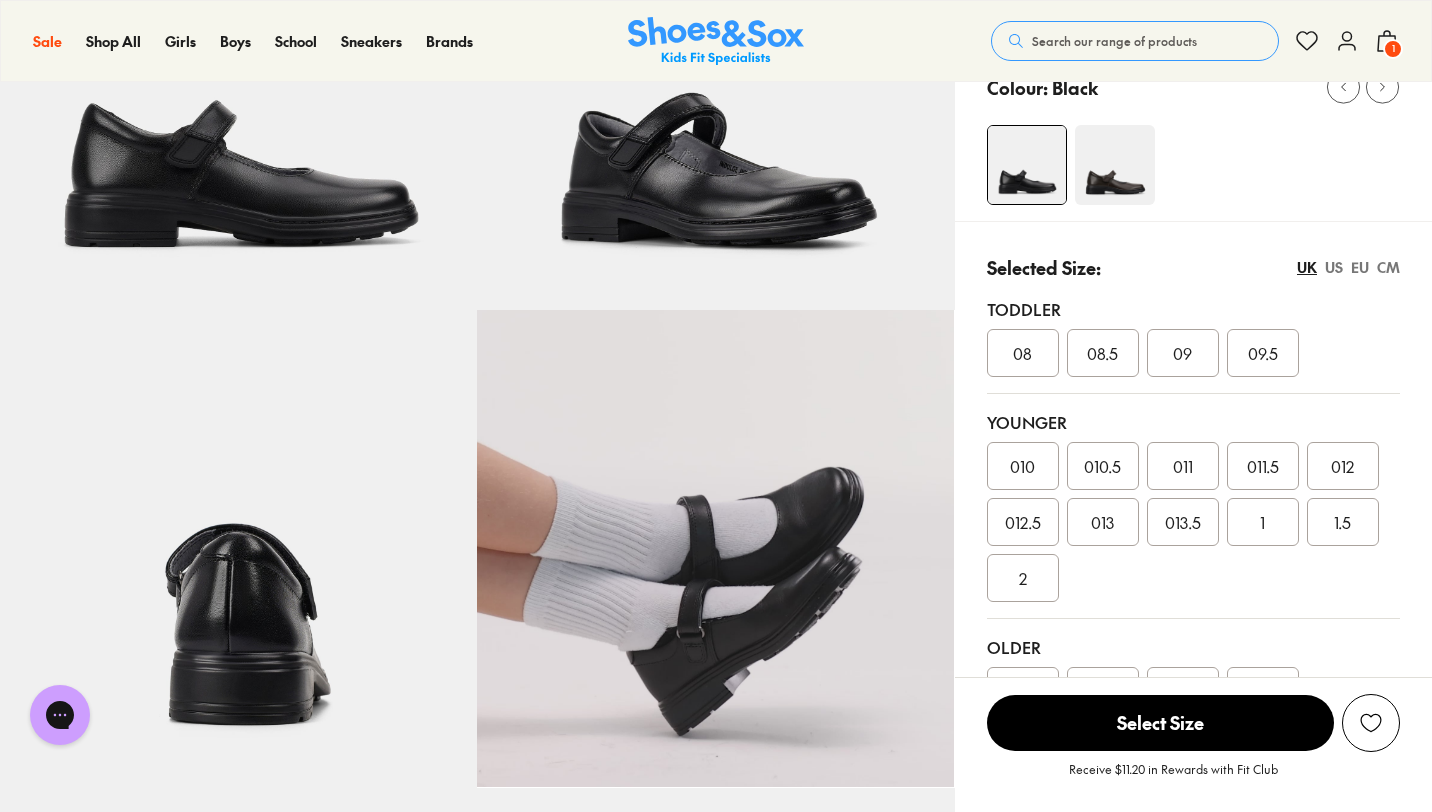 click on "013" at bounding box center [1102, 522] 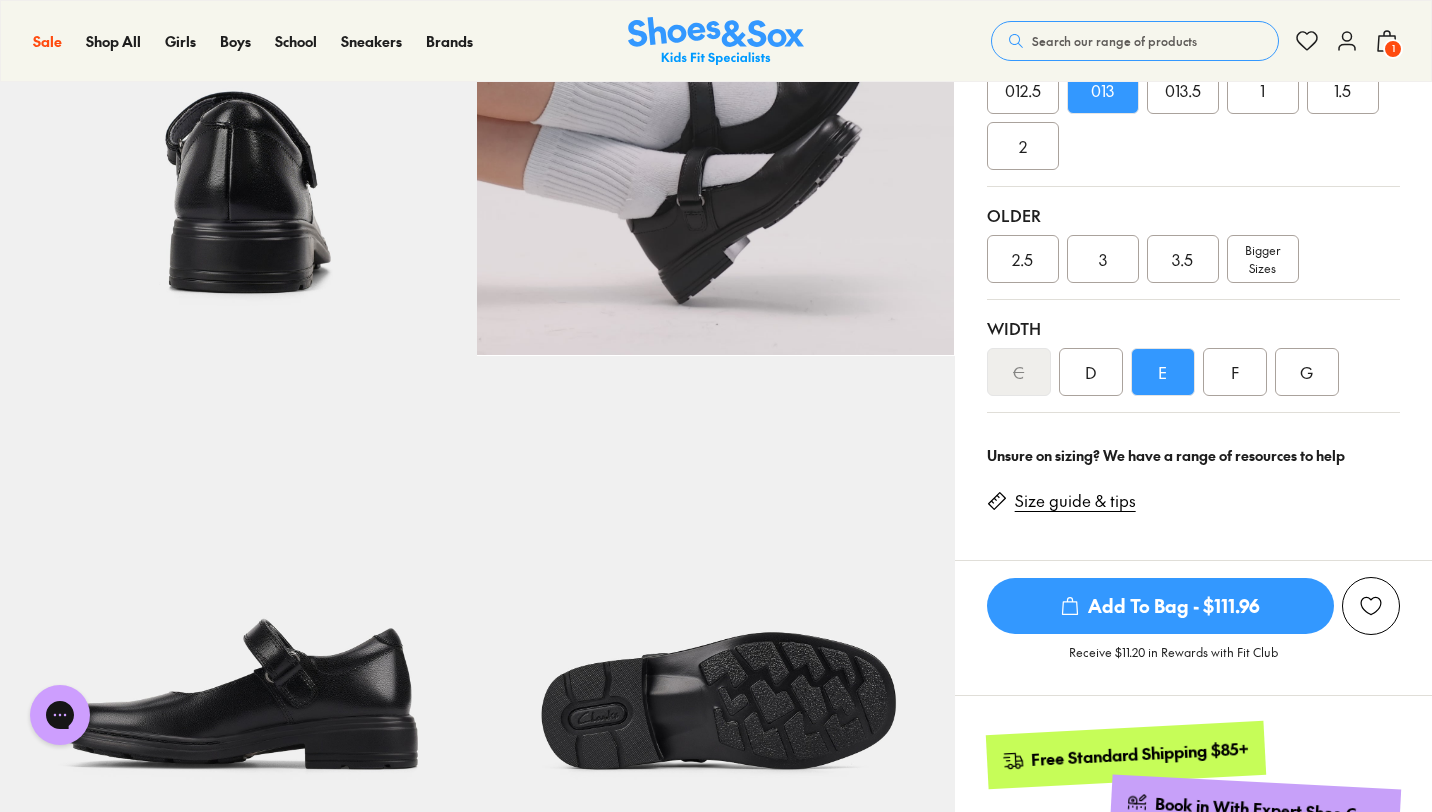 scroll, scrollTop: 727, scrollLeft: 0, axis: vertical 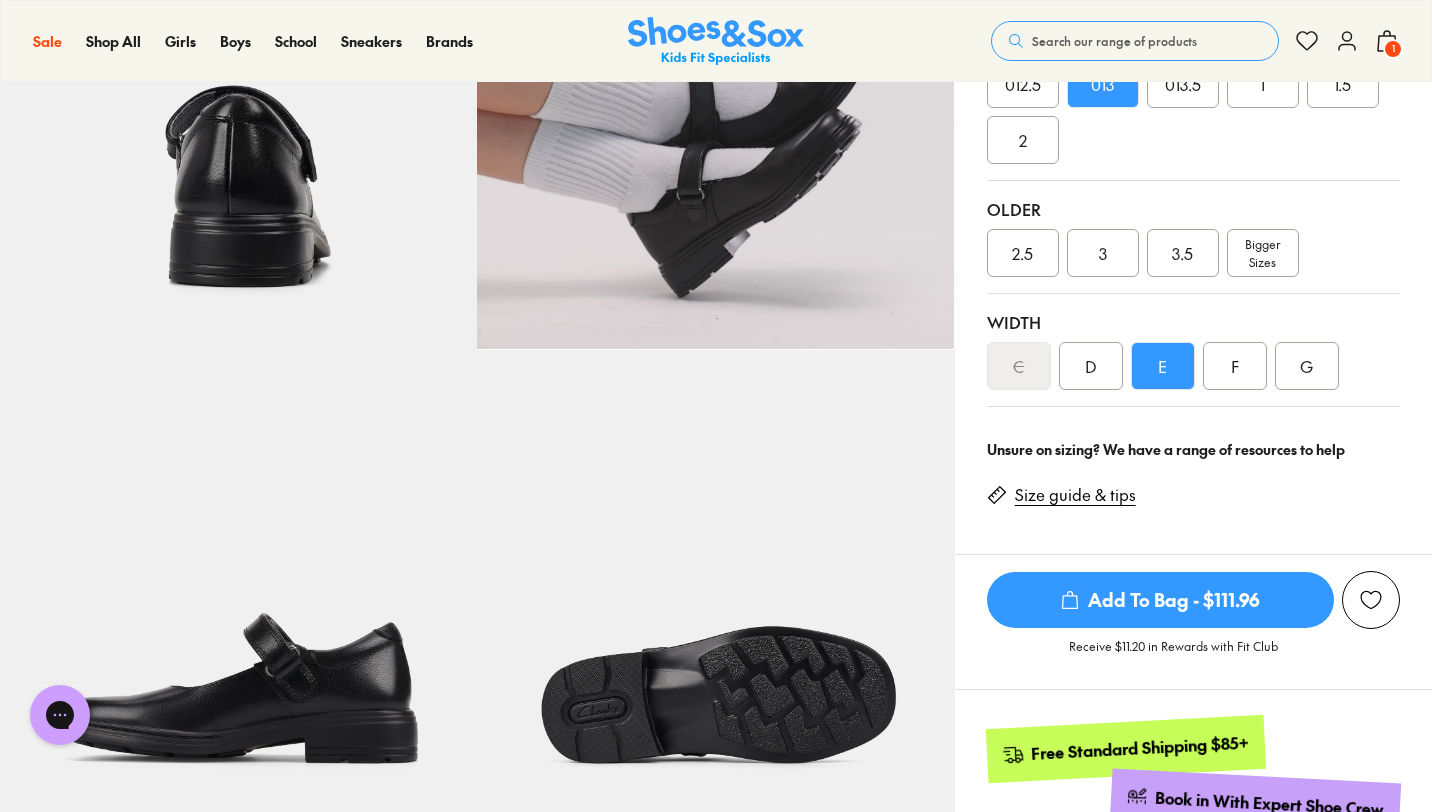 click on "Add To Bag - $111.96" at bounding box center (1160, 600) 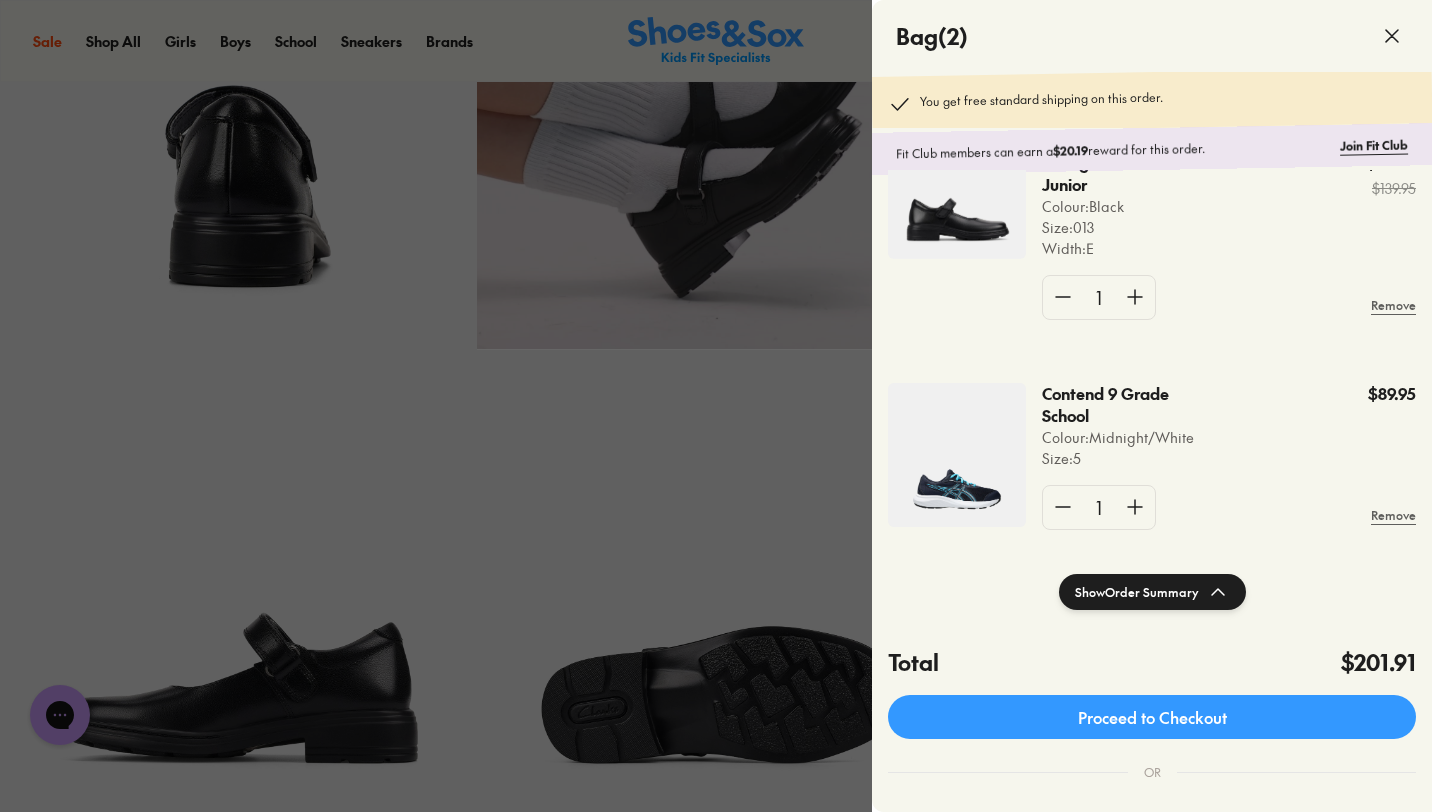 scroll, scrollTop: 117, scrollLeft: 0, axis: vertical 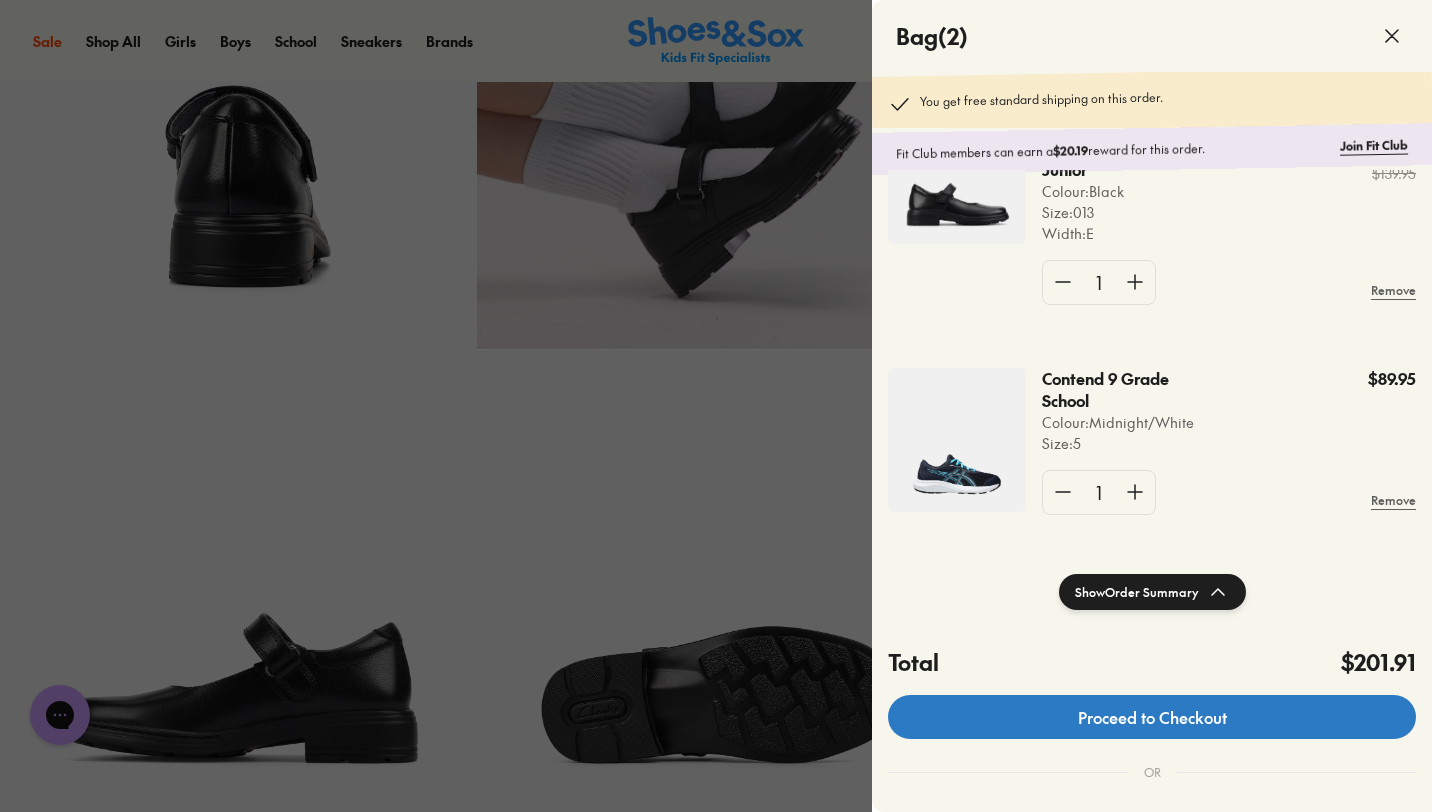 click on "Proceed to Checkout" 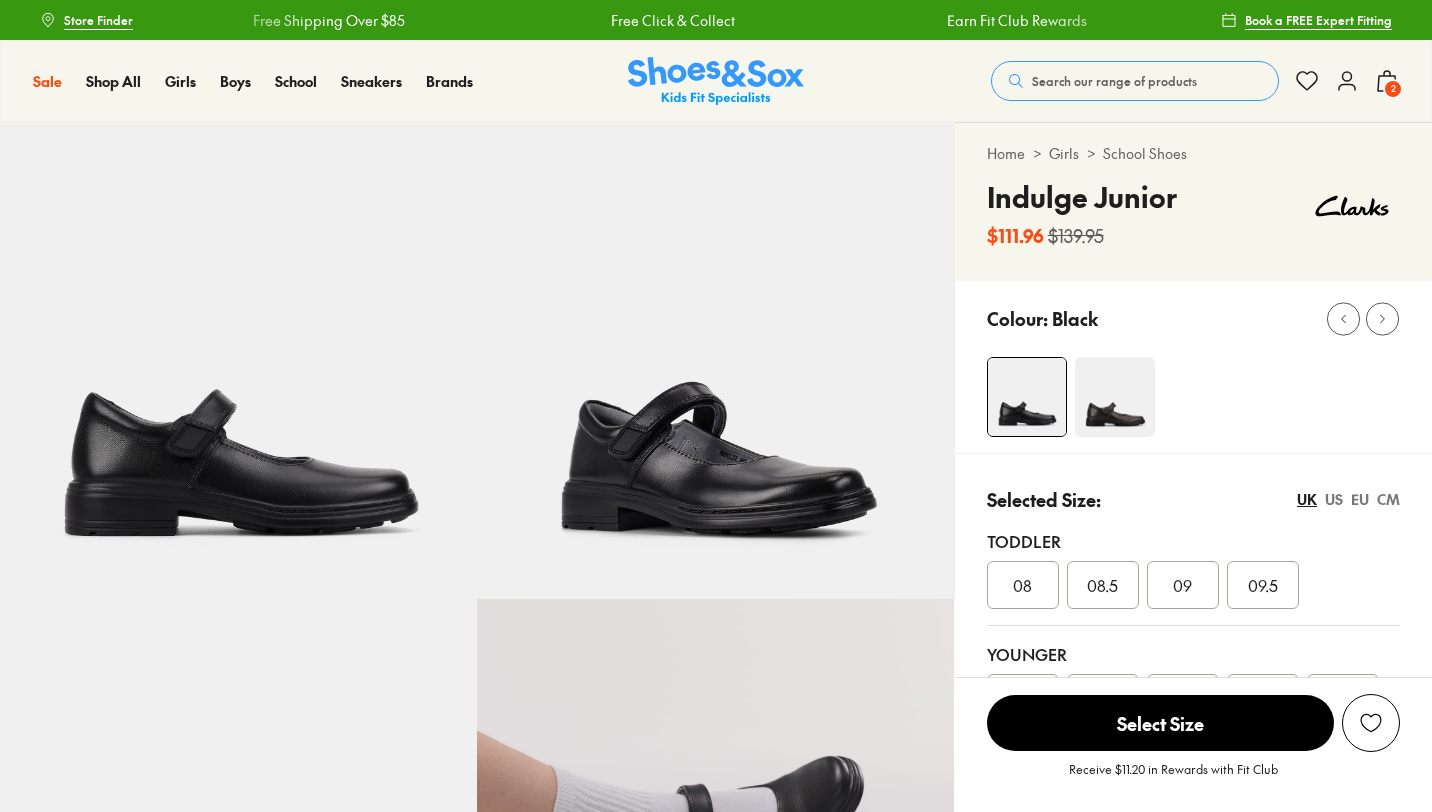 scroll, scrollTop: 726, scrollLeft: 0, axis: vertical 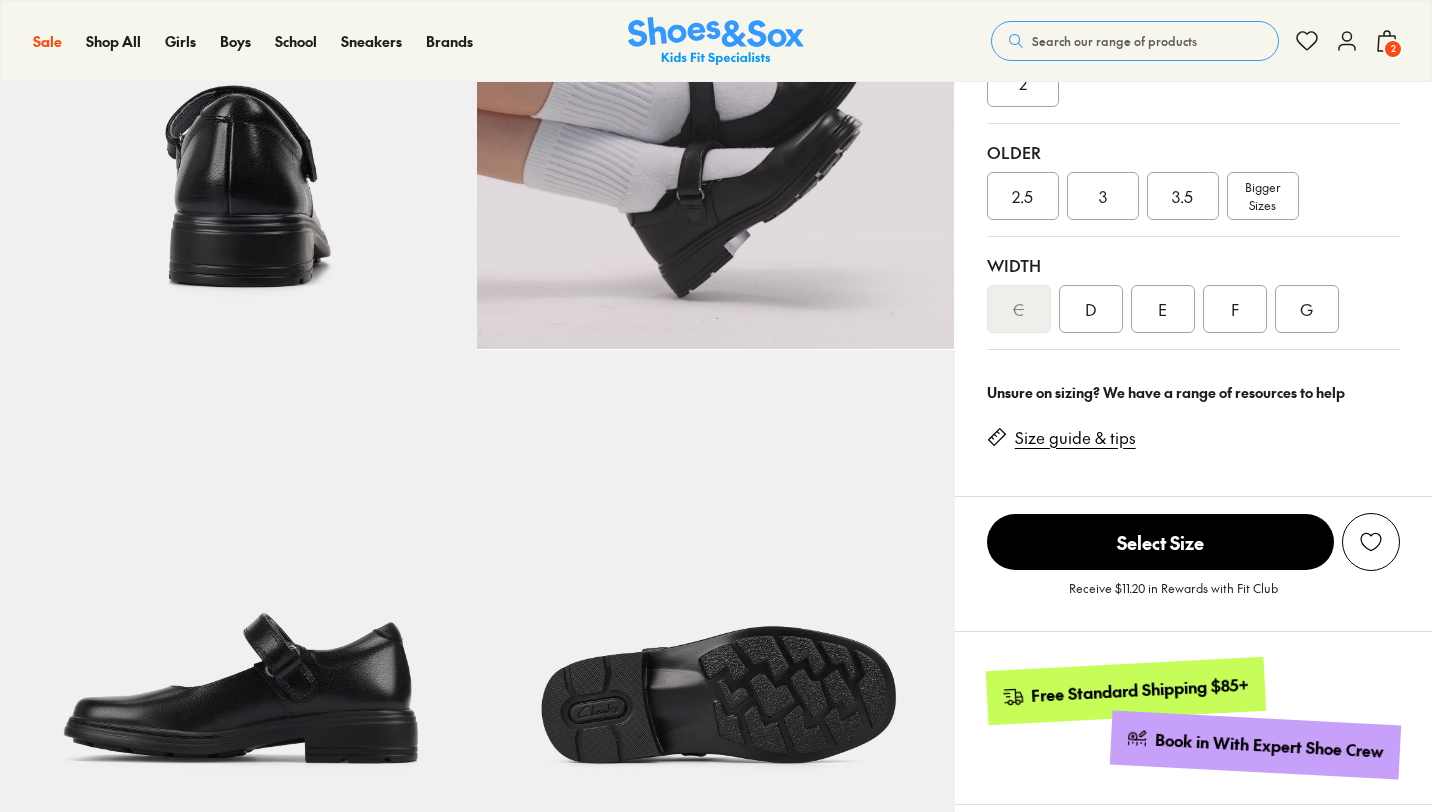 select on "*" 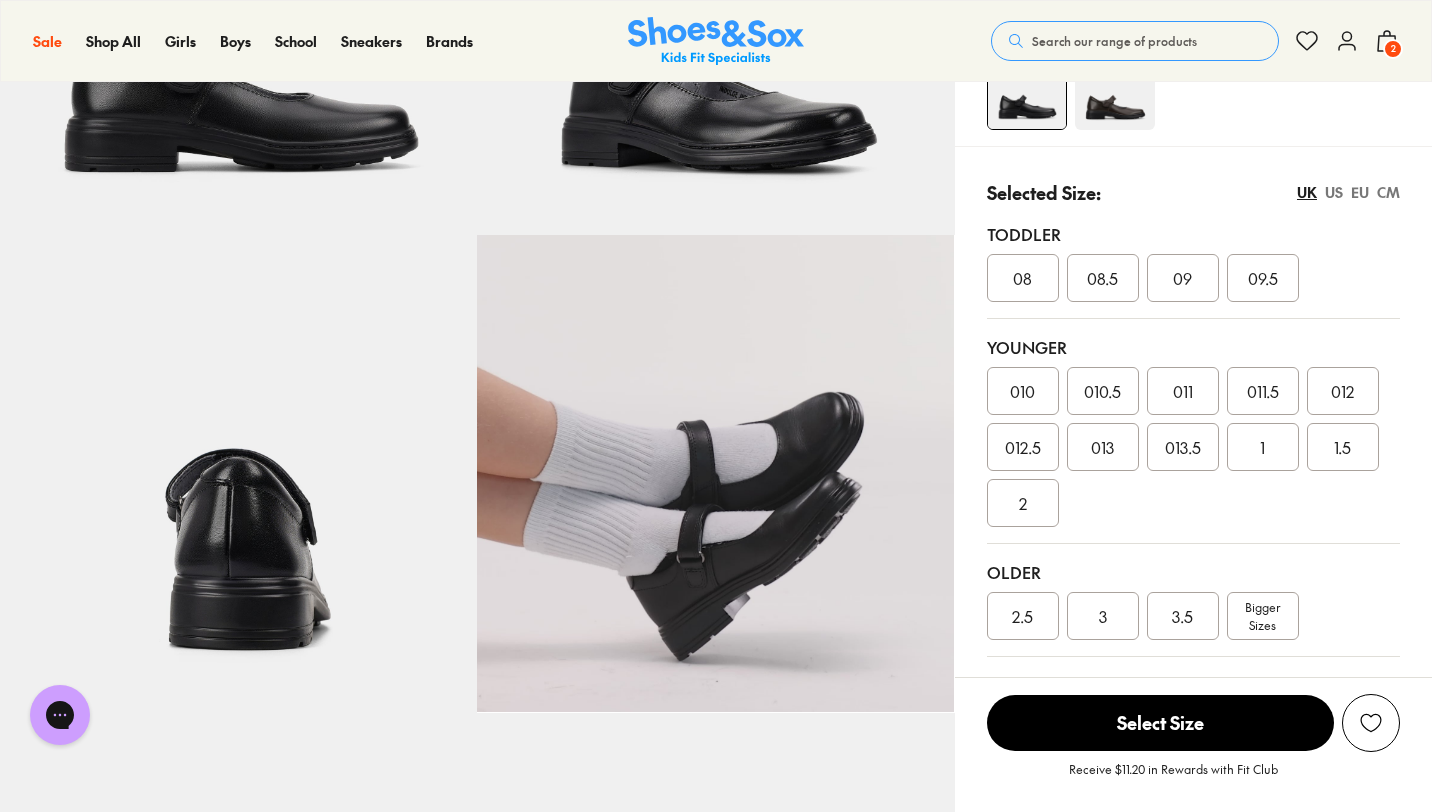 scroll, scrollTop: 352, scrollLeft: 0, axis: vertical 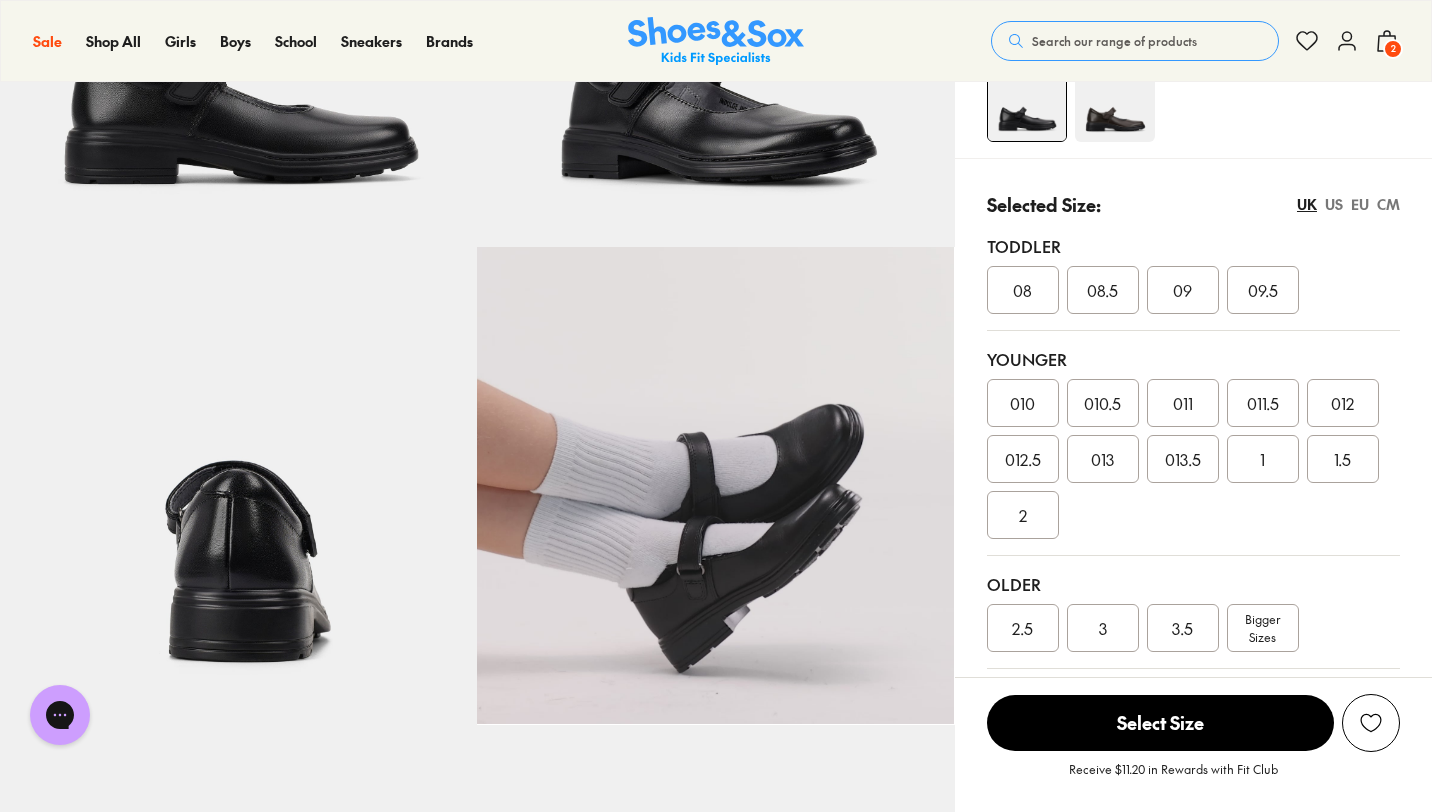 click on "2" at bounding box center [1393, 49] 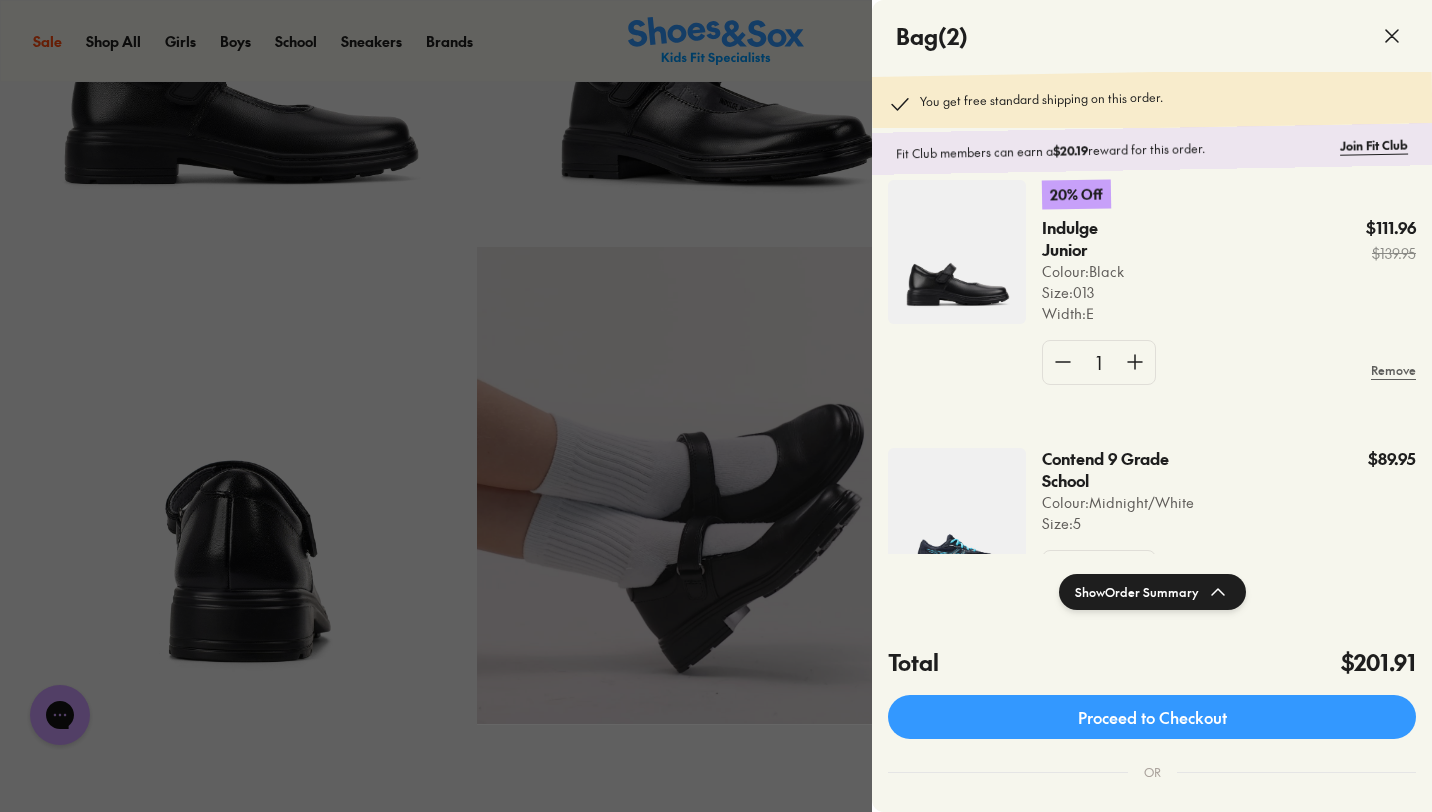 scroll, scrollTop: 28, scrollLeft: 0, axis: vertical 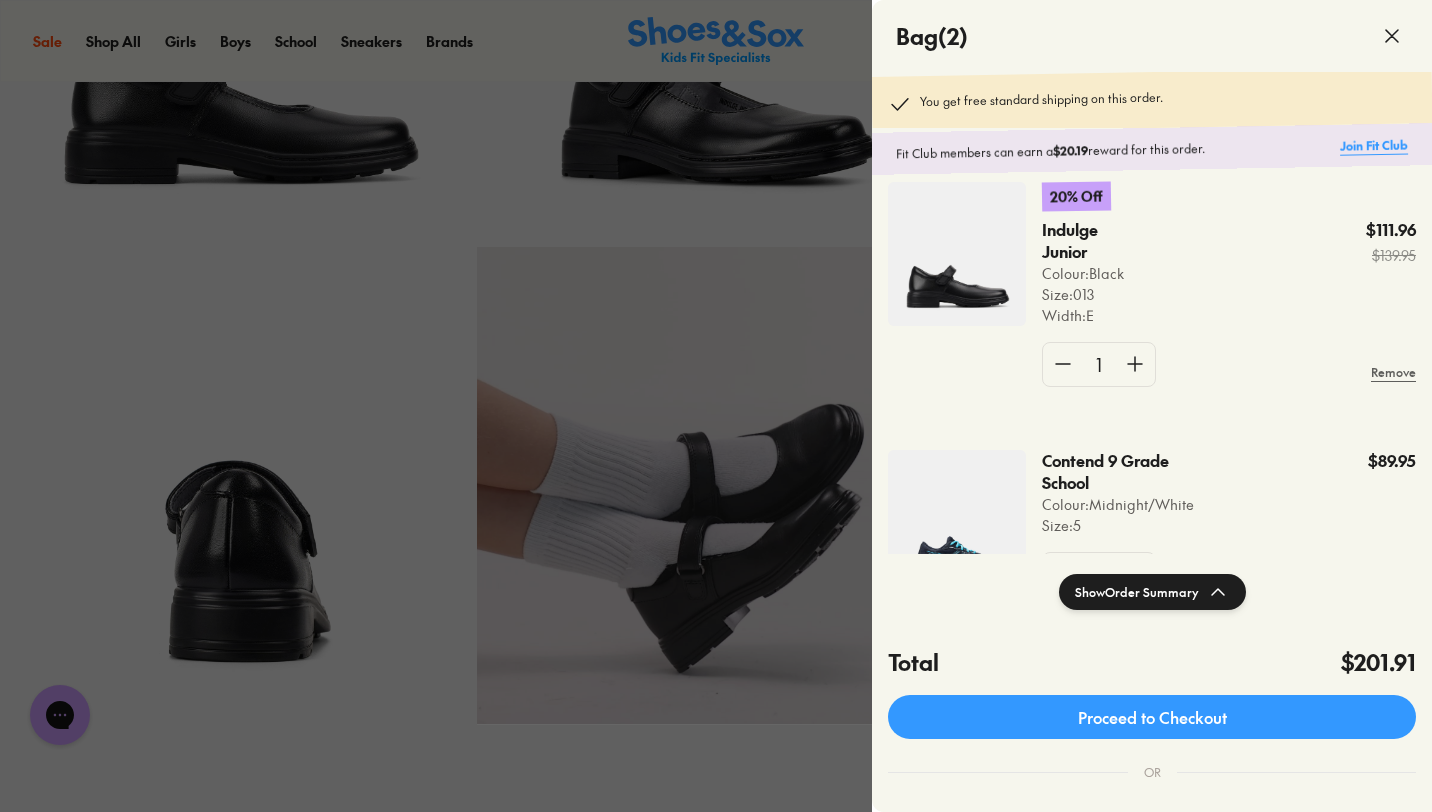 click on "Join Fit Club" 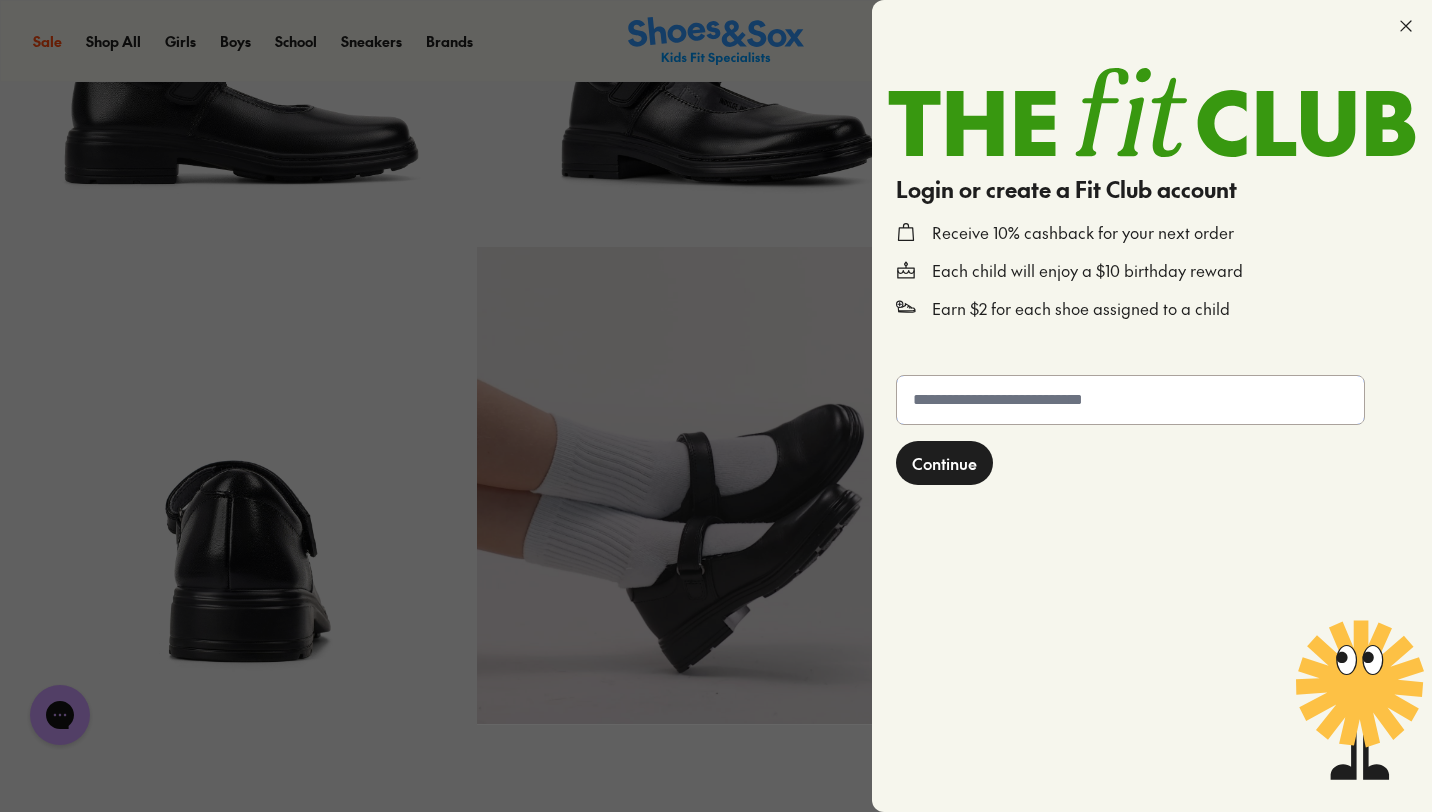 click 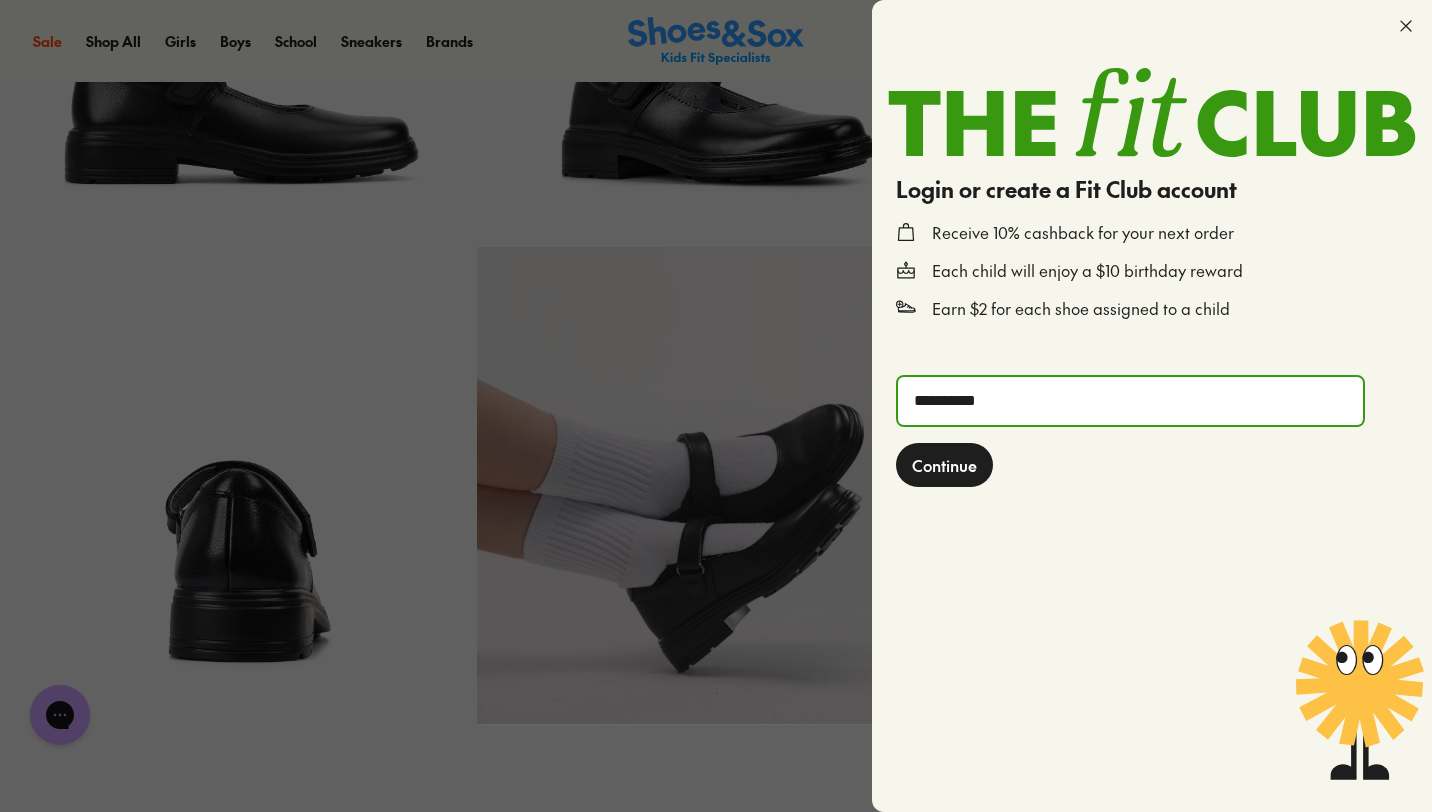 type on "**********" 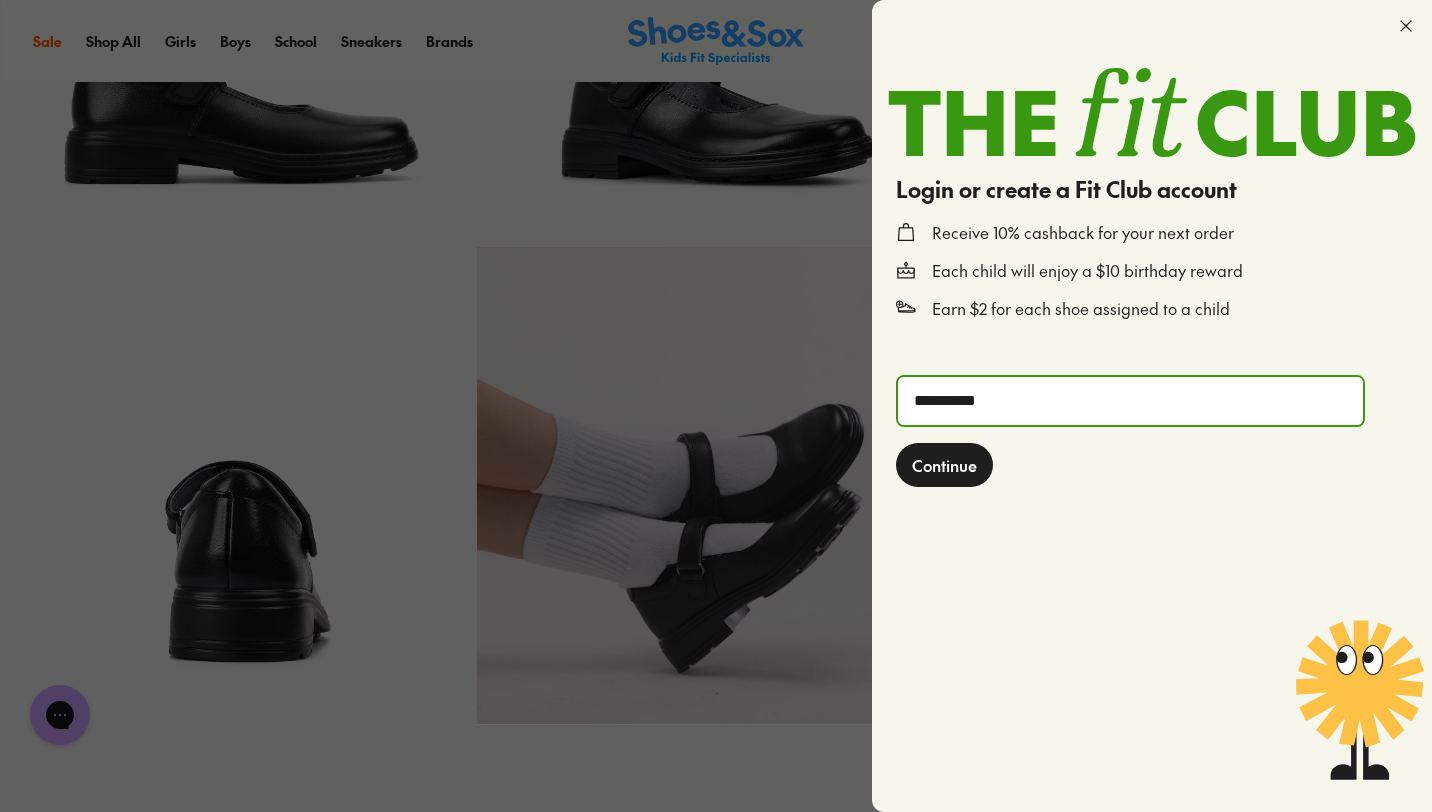 click on "Continue" 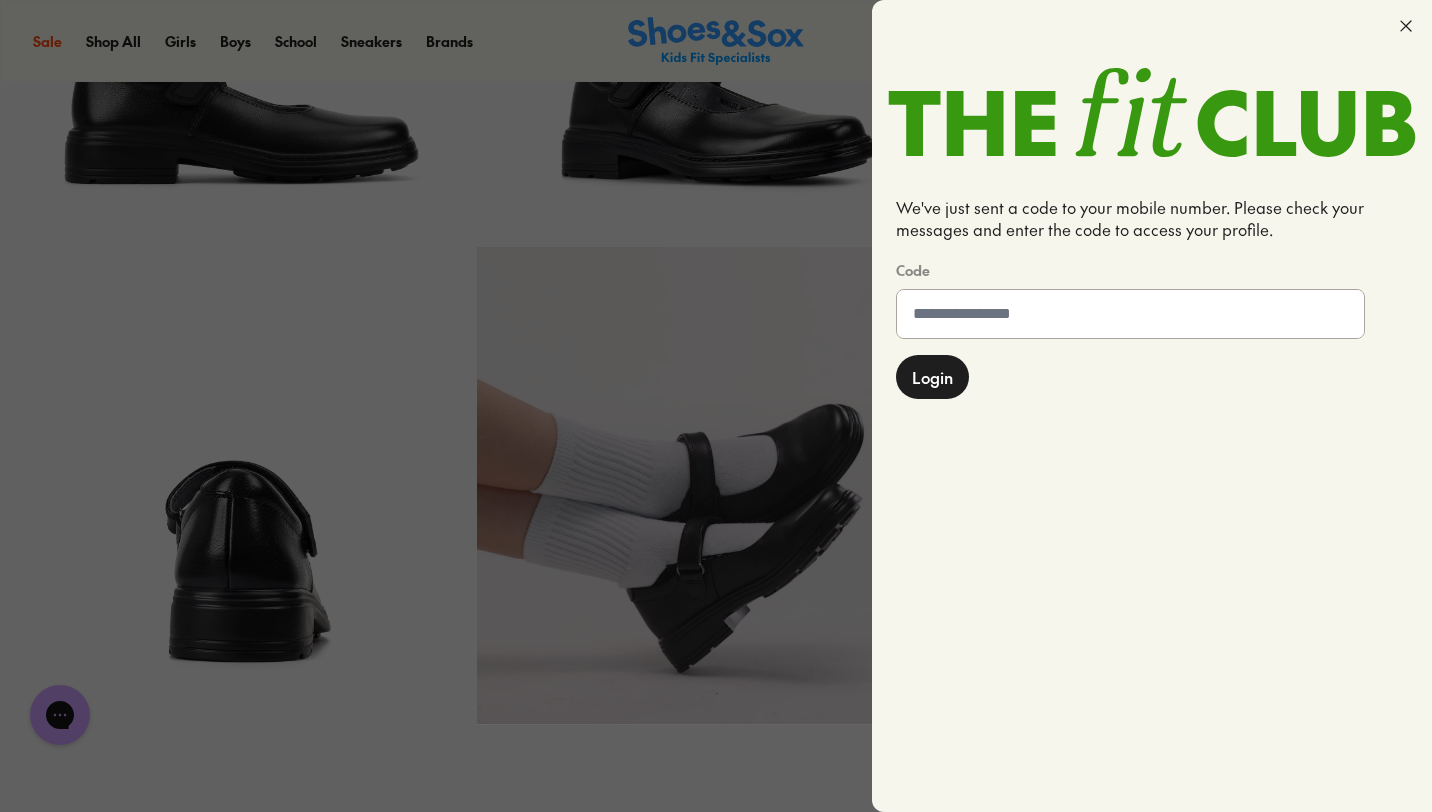 click 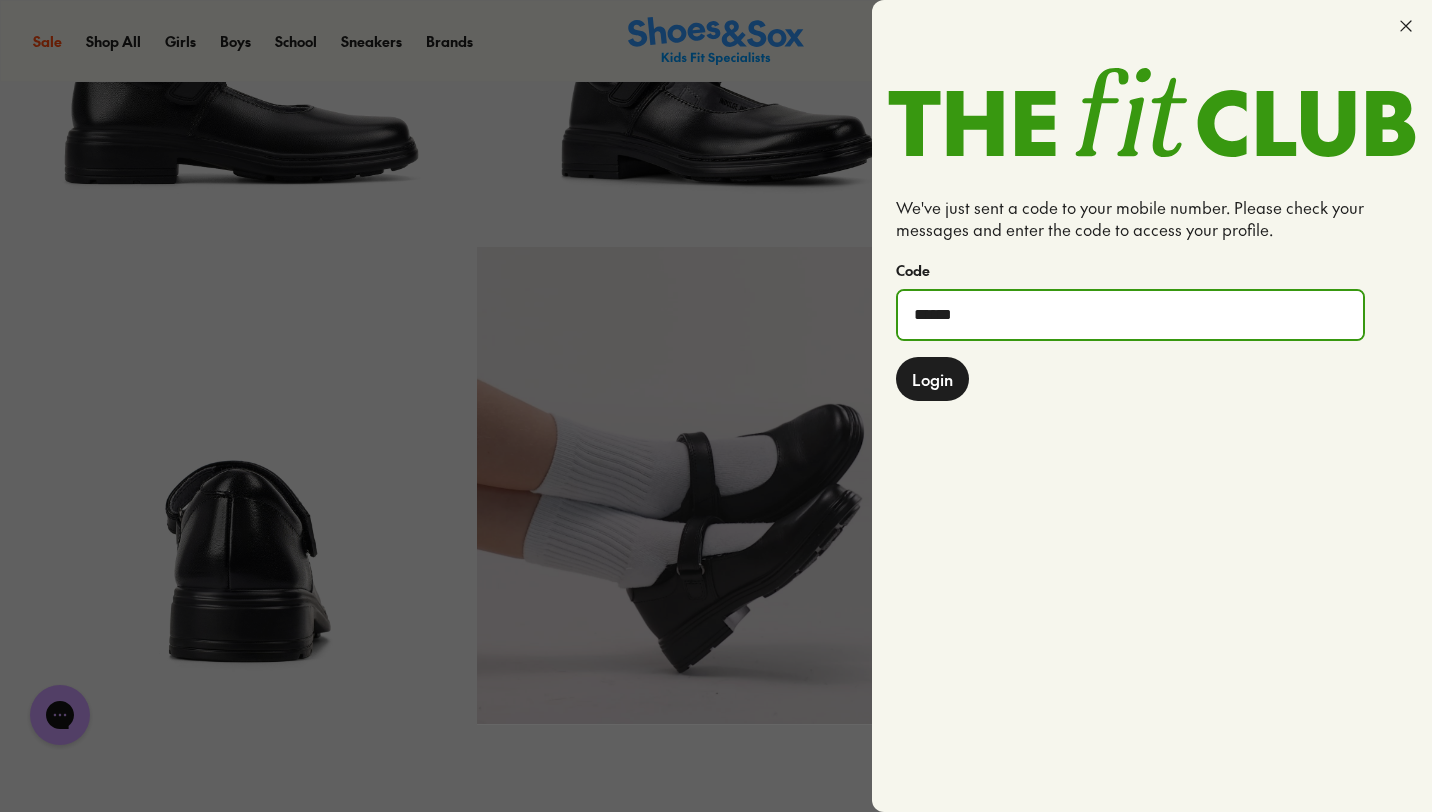 type on "******" 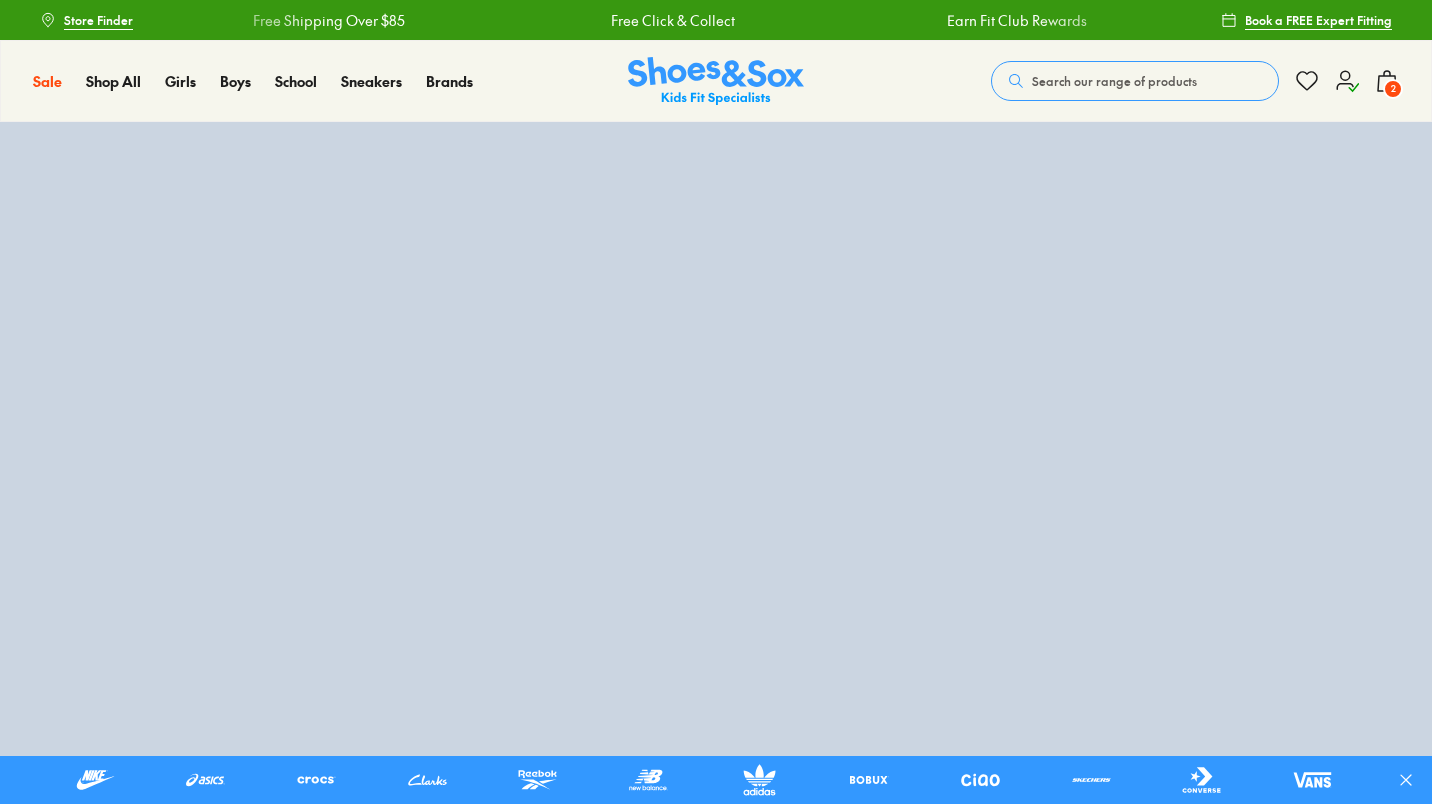 scroll, scrollTop: 0, scrollLeft: 0, axis: both 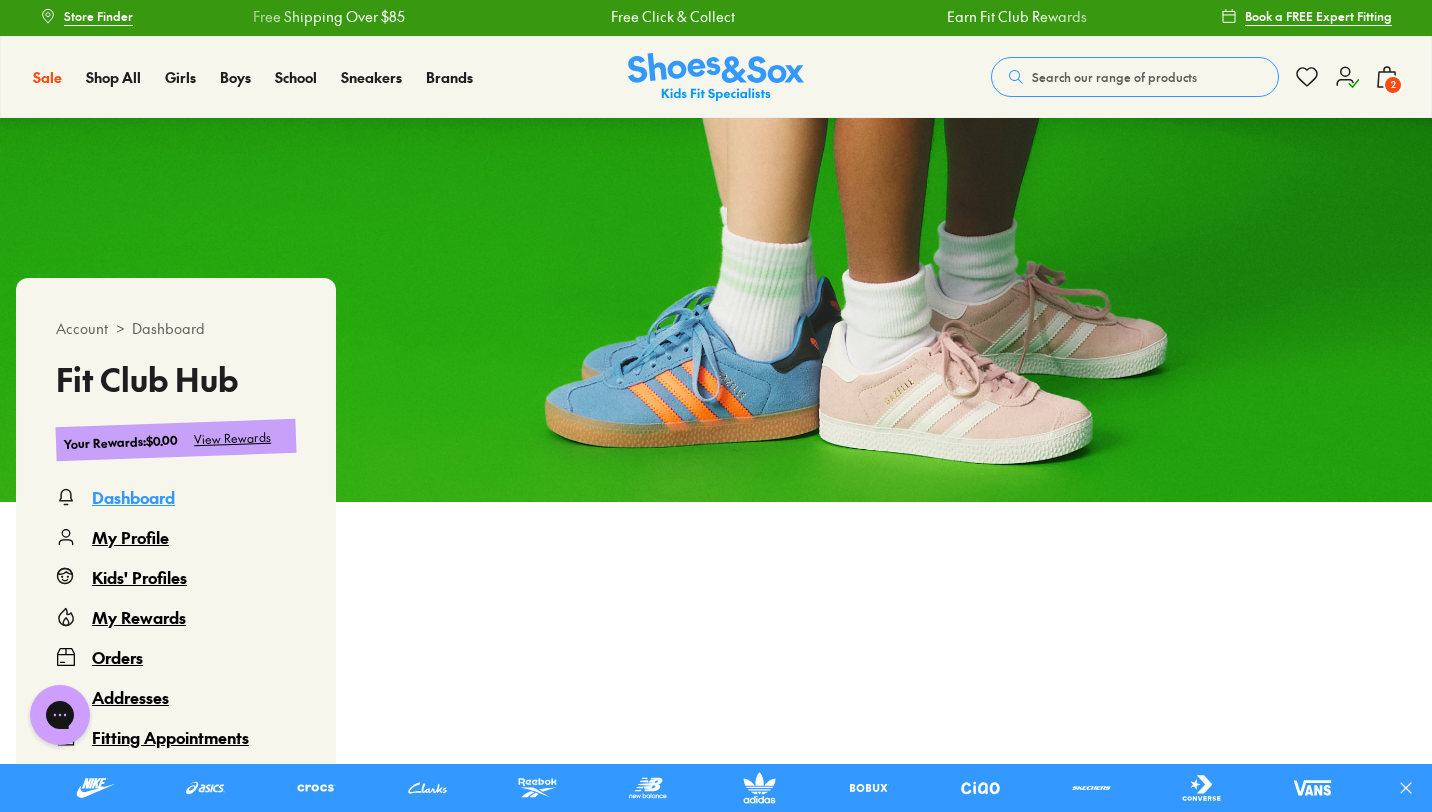 click on "2" at bounding box center [1393, 85] 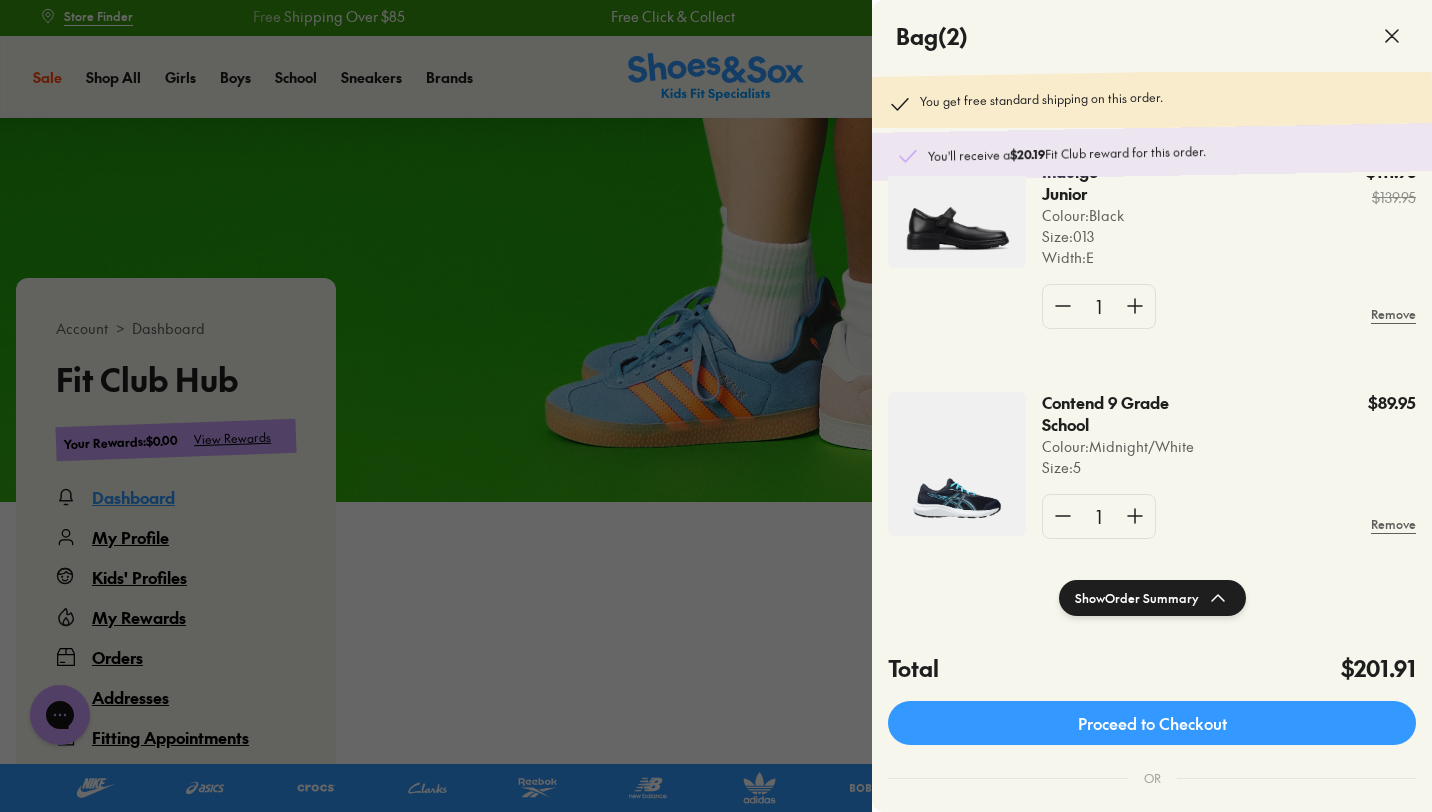 scroll, scrollTop: 90, scrollLeft: 0, axis: vertical 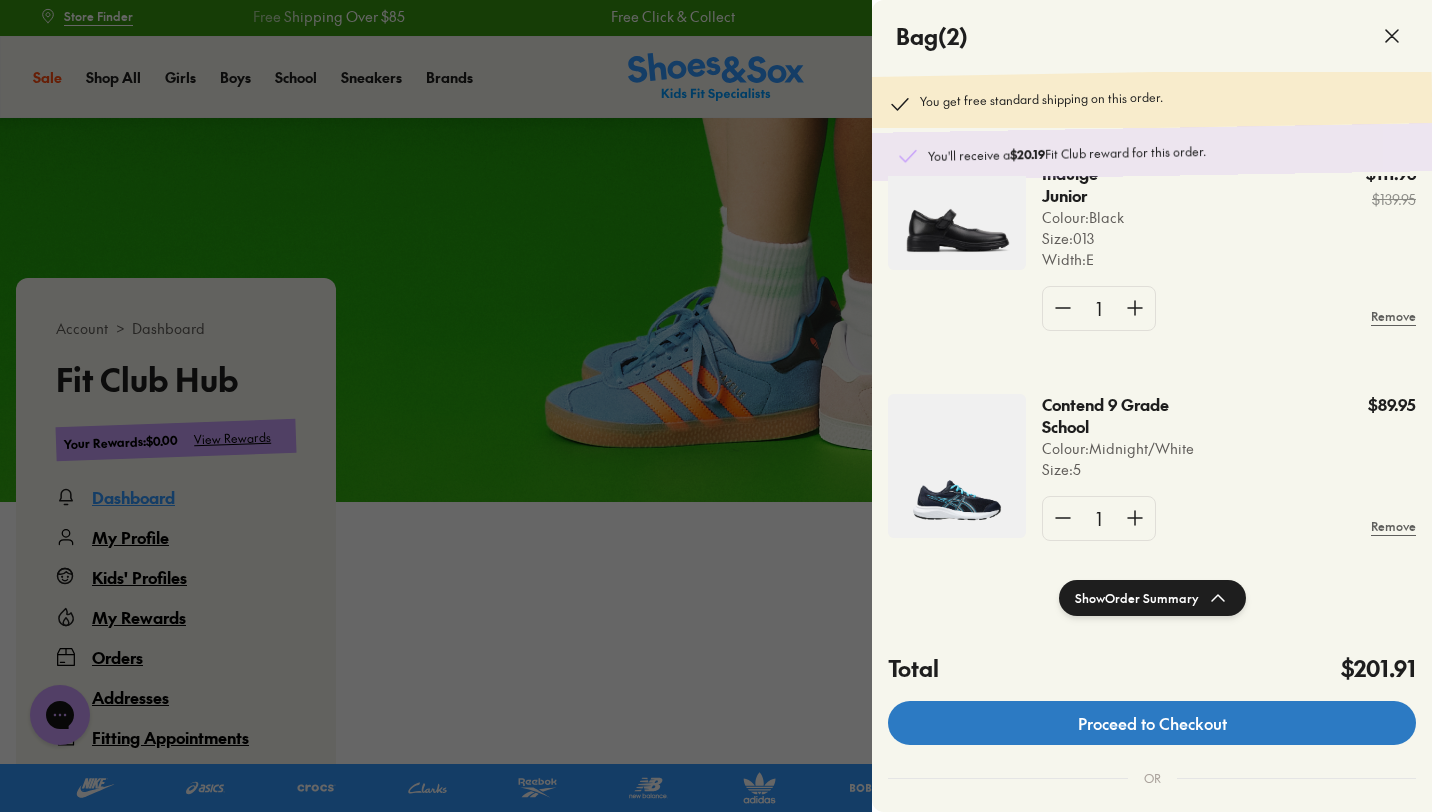 click on "Proceed to Checkout" 